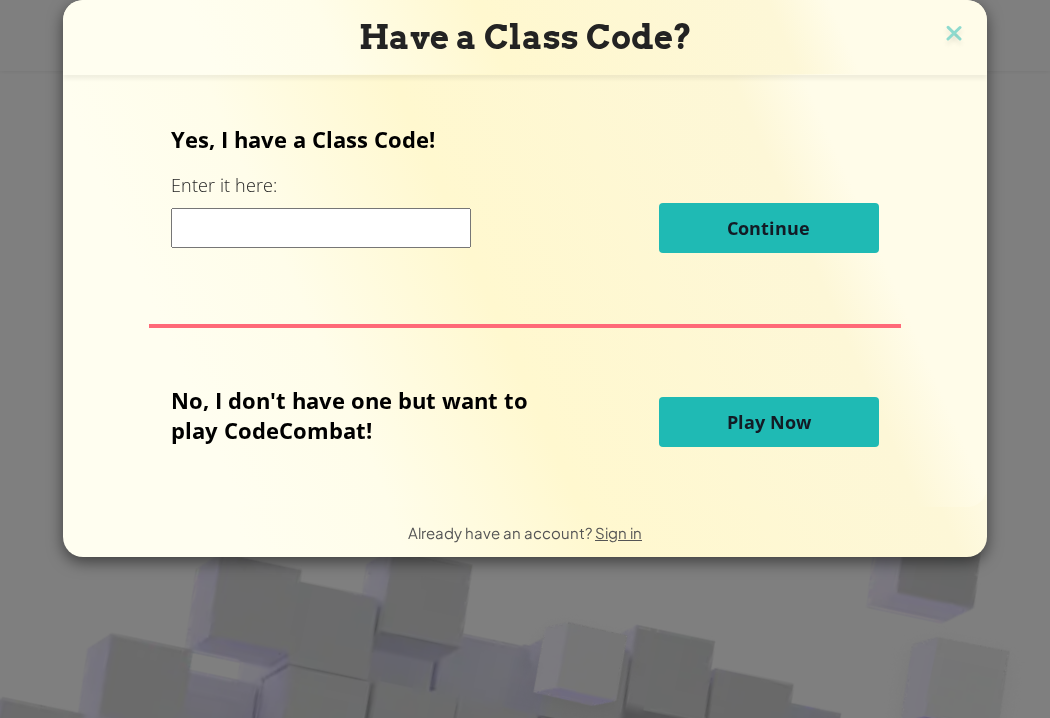 scroll, scrollTop: 0, scrollLeft: 0, axis: both 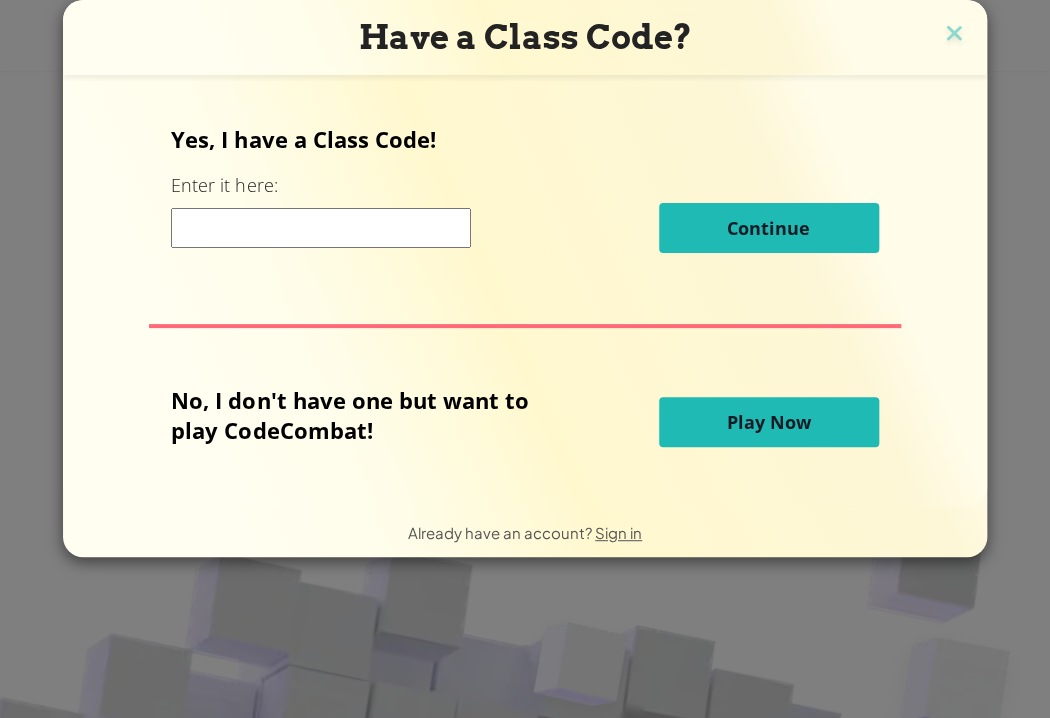 click on "Play Now" at bounding box center (769, 422) 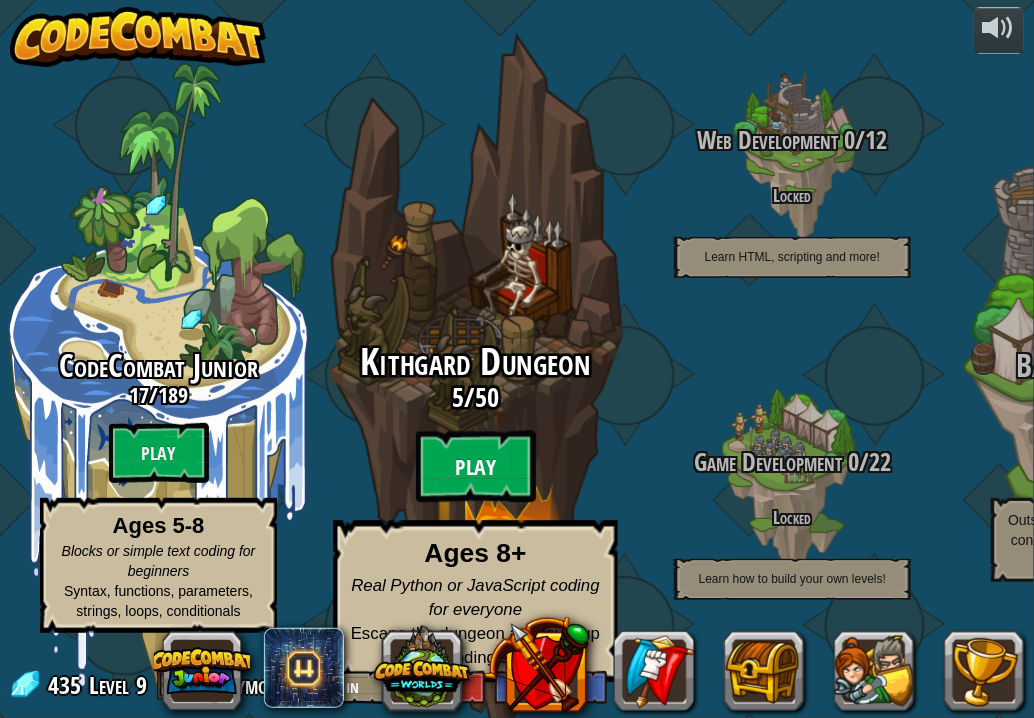 click on "Play" at bounding box center (476, 467) 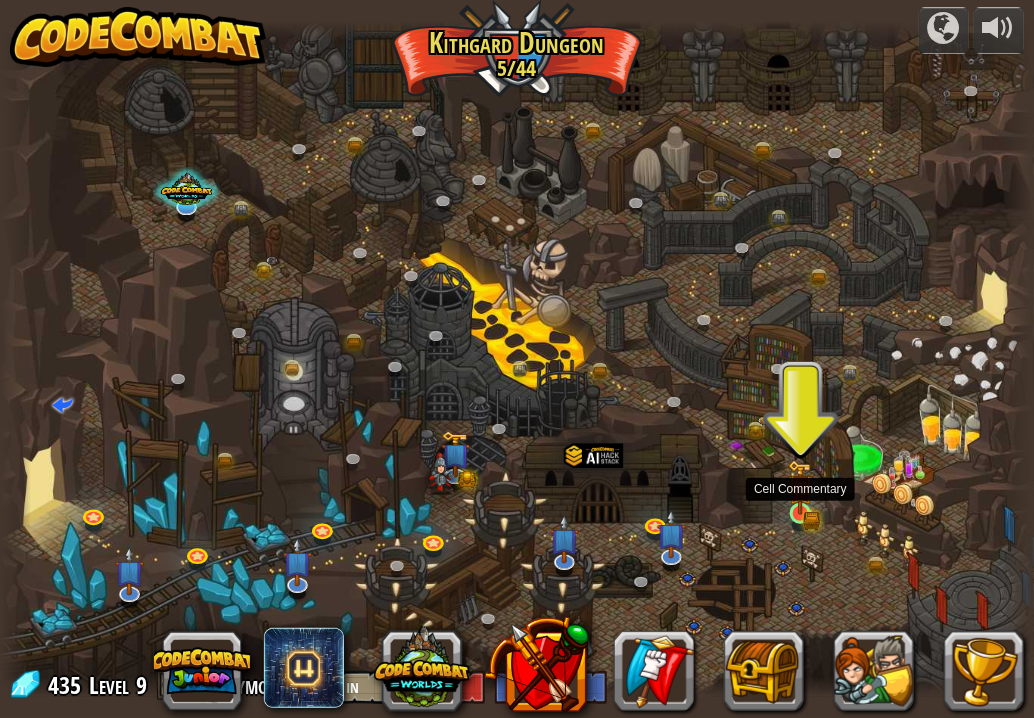 click at bounding box center [800, 488] 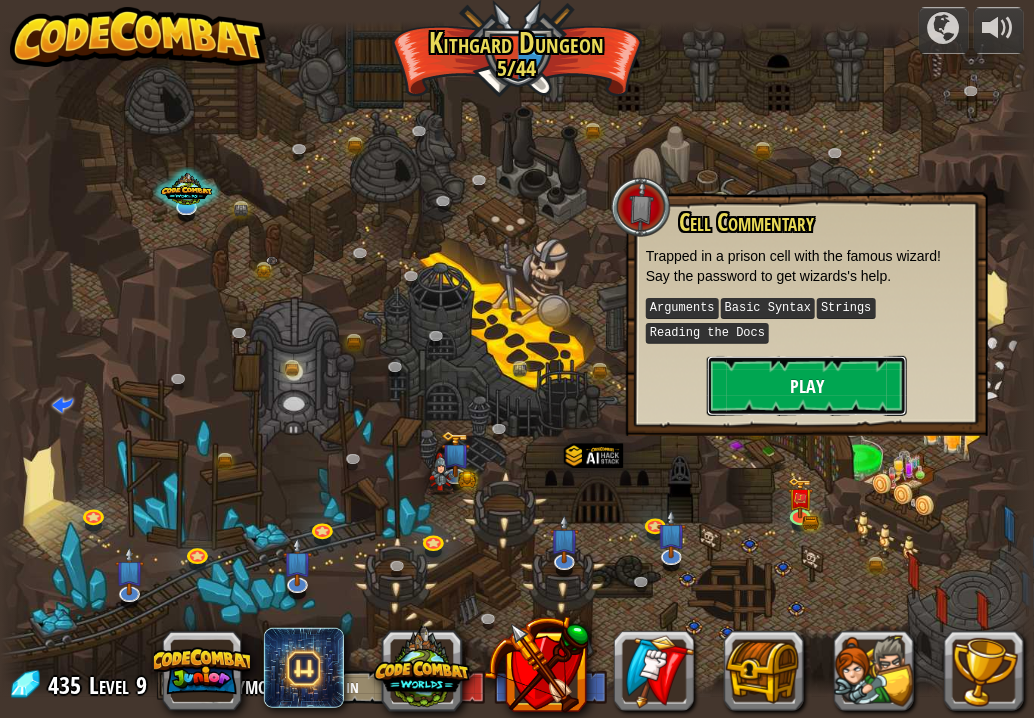 click on "Play" at bounding box center (807, 386) 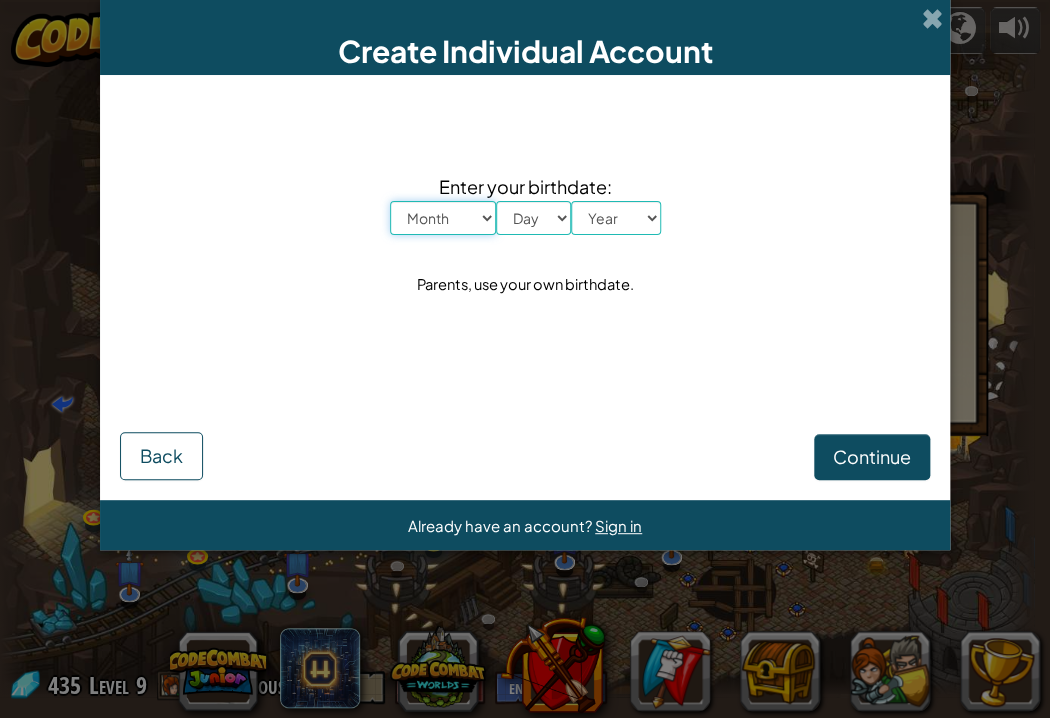 click on "Month January February March April May June July August September October November December" at bounding box center [443, 218] 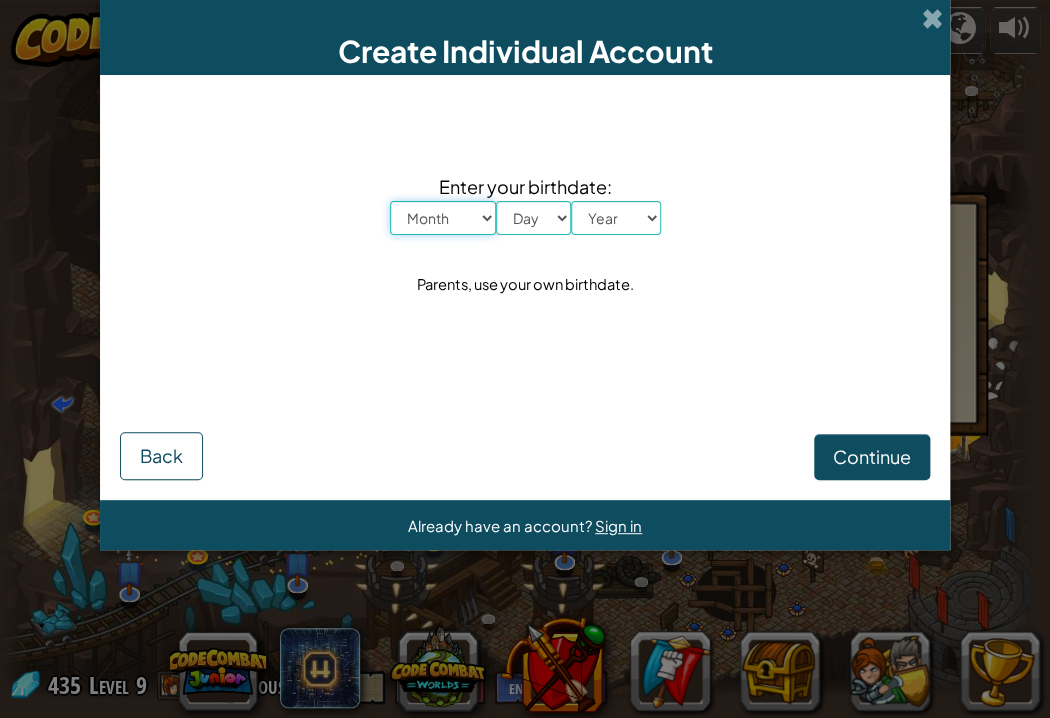 select on "12" 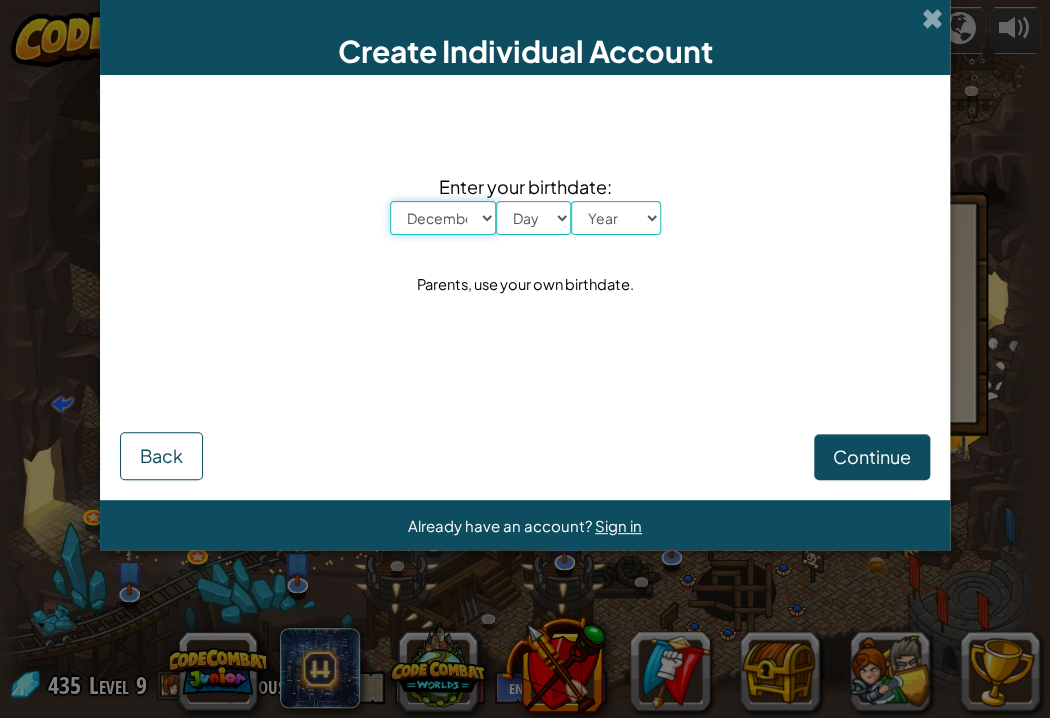 click on "Month January February March April May June July August September October November December" at bounding box center [443, 218] 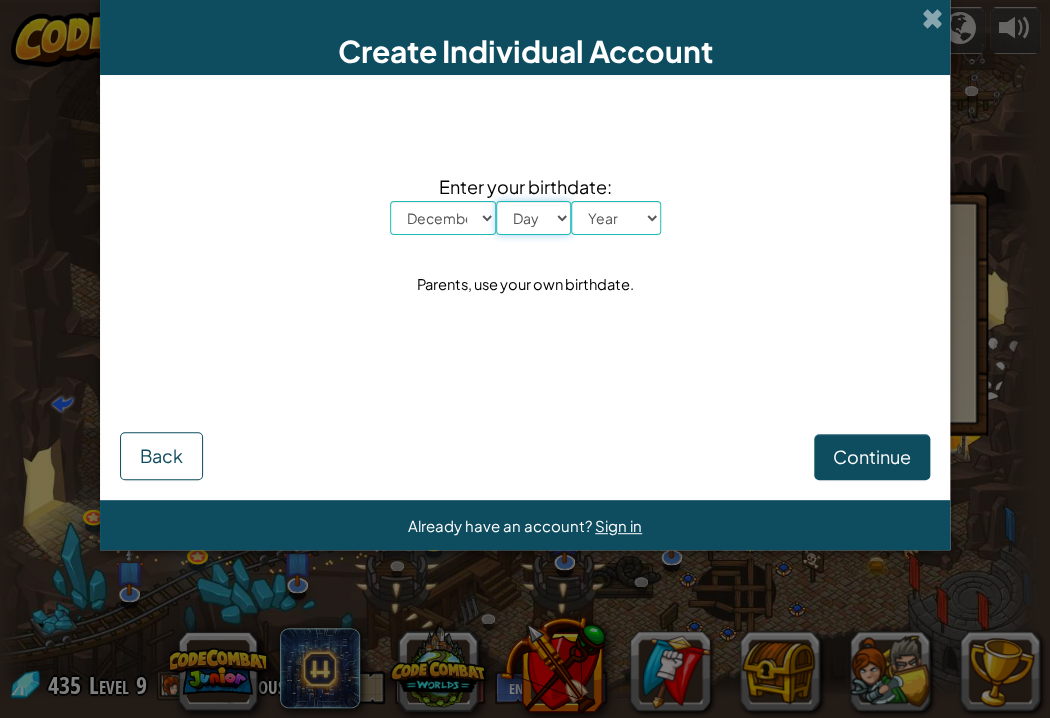 click on "Day 1 2 3 4 5 6 7 8 9 10 11 12 13 14 15 16 17 18 19 20 21 22 23 24 25 26 27 28 29 30 31" at bounding box center [533, 218] 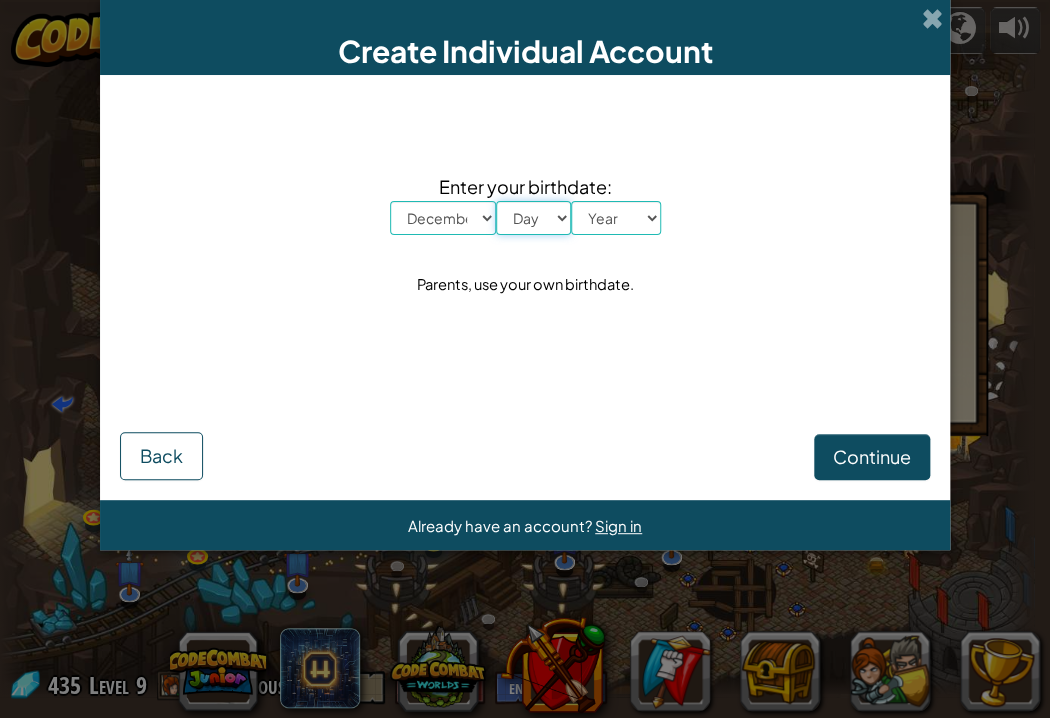 select on "12" 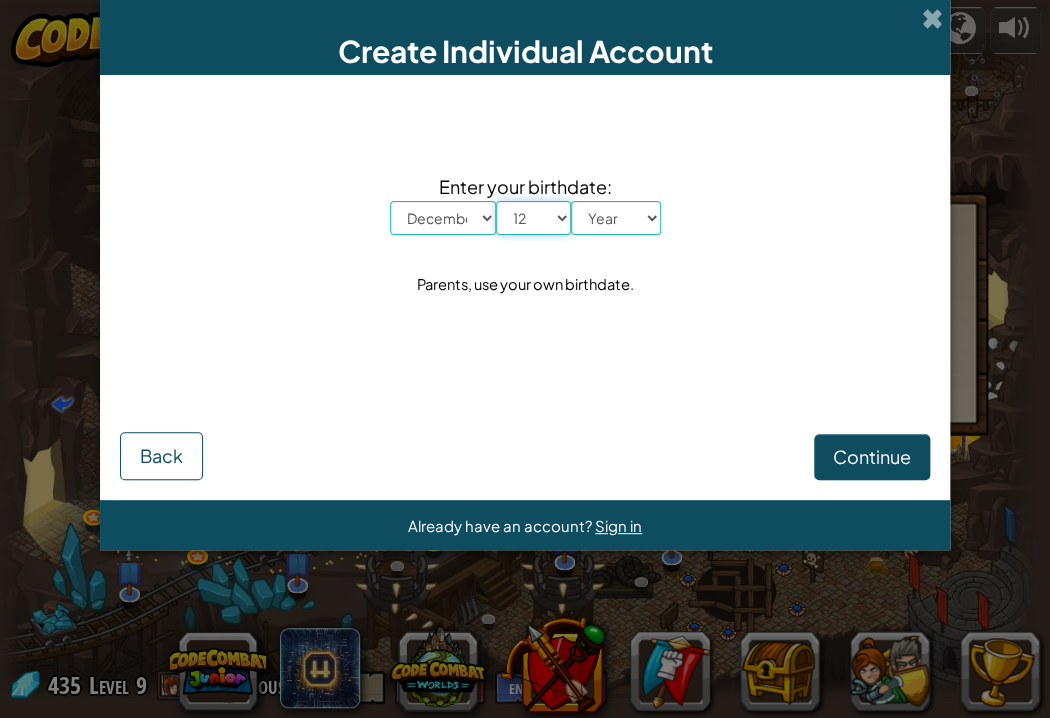 click on "Day 1 2 3 4 5 6 7 8 9 10 11 12 13 14 15 16 17 18 19 20 21 22 23 24 25 26 27 28 29 30 31" at bounding box center (533, 218) 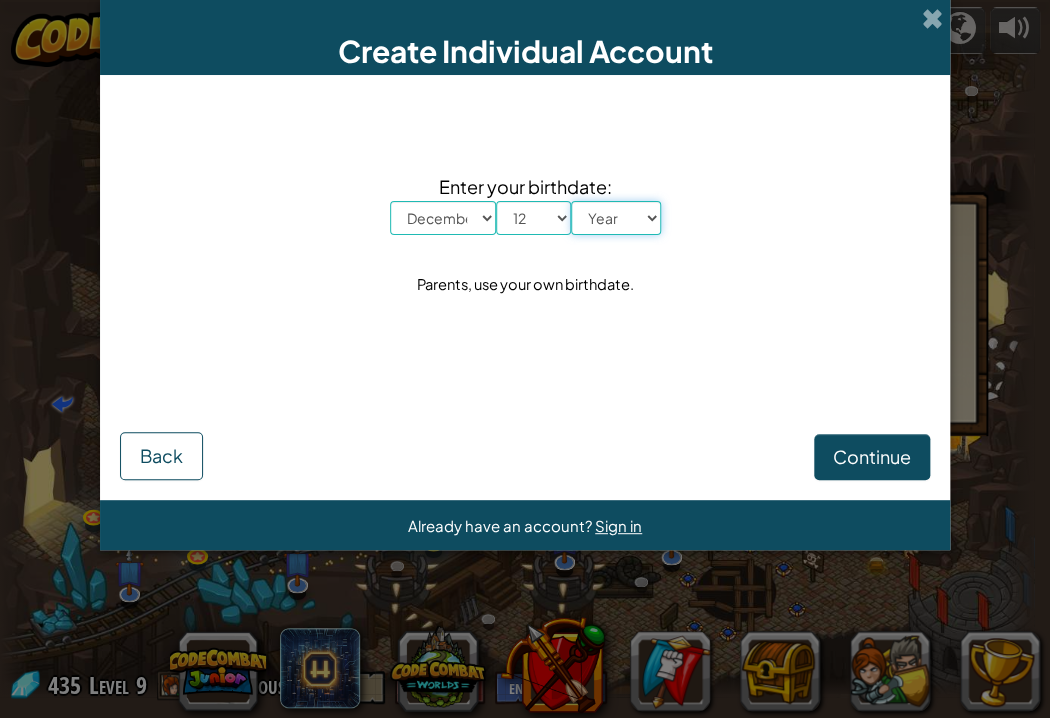 click on "Year 2025 2024 2023 2022 2021 2020 2019 2018 2017 2016 2015 2014 2013 2012 2011 2010 2009 2008 2007 2006 2005 2004 2003 2002 2001 2000 1999 1998 1997 1996 1995 1994 1993 1992 1991 1990 1989 1988 1987 1986 1985 1984 1983 1982 1981 1980 1979 1978 1977 1976 1975 1974 1973 1972 1971 1970 1969 1968 1967 1966 1965 1964 1963 1962 1961 1960 1959 1958 1957 1956 1955 1954 1953 1952 1951 1950 1949 1948 1947 1946 1945 1944 1943 1942 1941 1940 1939 1938 1937 1936 1935 1934 1933 1932 1931 1930 1929 1928 1927 1926" at bounding box center (616, 218) 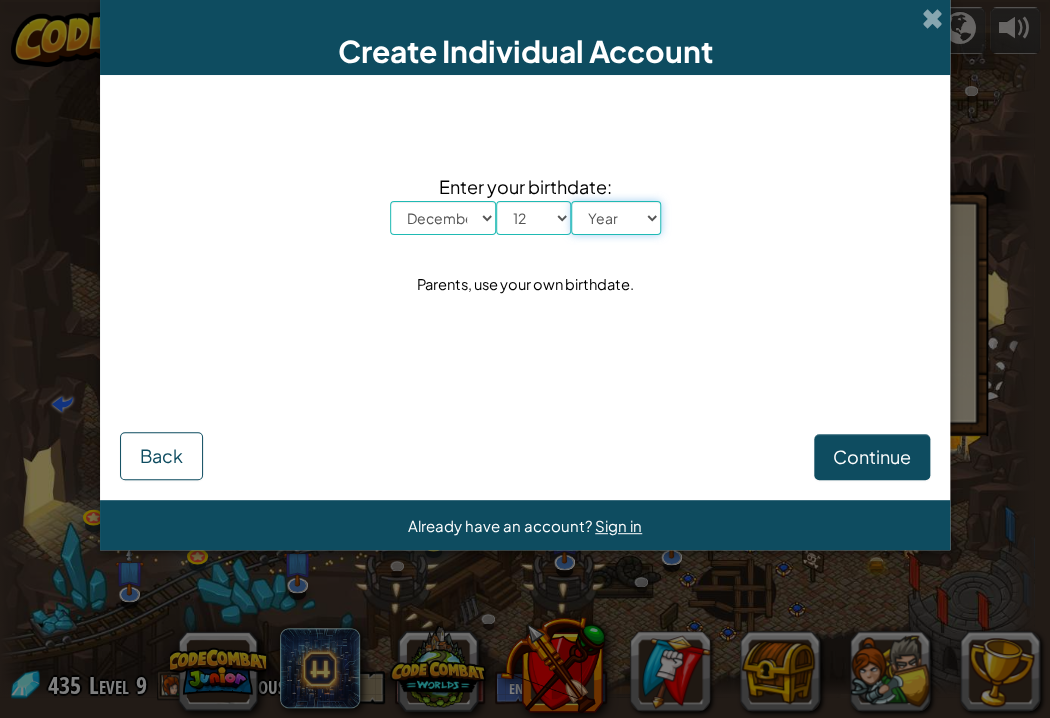 select on "2006" 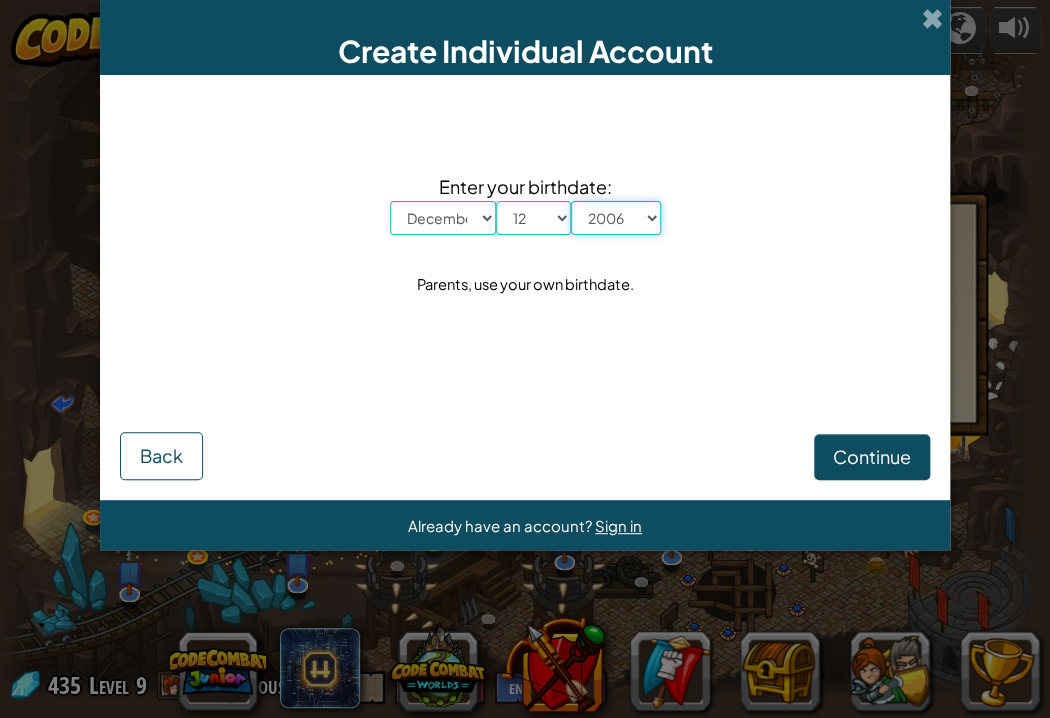 click on "Year 2025 2024 2023 2022 2021 2020 2019 2018 2017 2016 2015 2014 2013 2012 2011 2010 2009 2008 2007 2006 2005 2004 2003 2002 2001 2000 1999 1998 1997 1996 1995 1994 1993 1992 1991 1990 1989 1988 1987 1986 1985 1984 1983 1982 1981 1980 1979 1978 1977 1976 1975 1974 1973 1972 1971 1970 1969 1968 1967 1966 1965 1964 1963 1962 1961 1960 1959 1958 1957 1956 1955 1954 1953 1952 1951 1950 1949 1948 1947 1946 1945 1944 1943 1942 1941 1940 1939 1938 1937 1936 1935 1934 1933 1932 1931 1930 1929 1928 1927 1926" at bounding box center (616, 218) 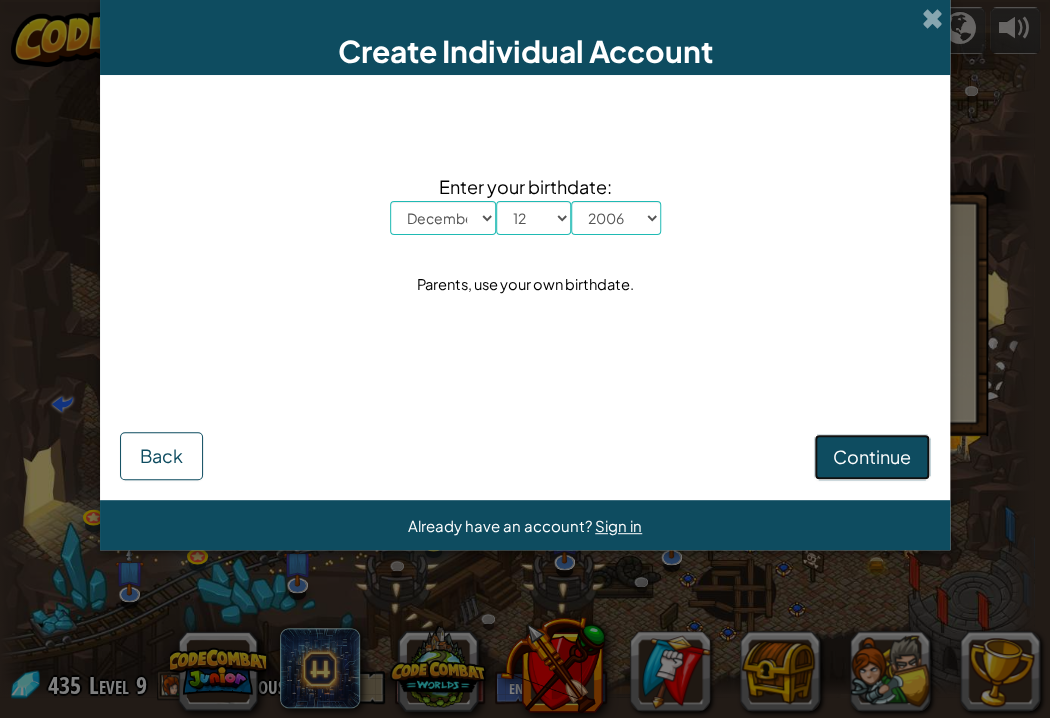 click on "Continue" at bounding box center (872, 456) 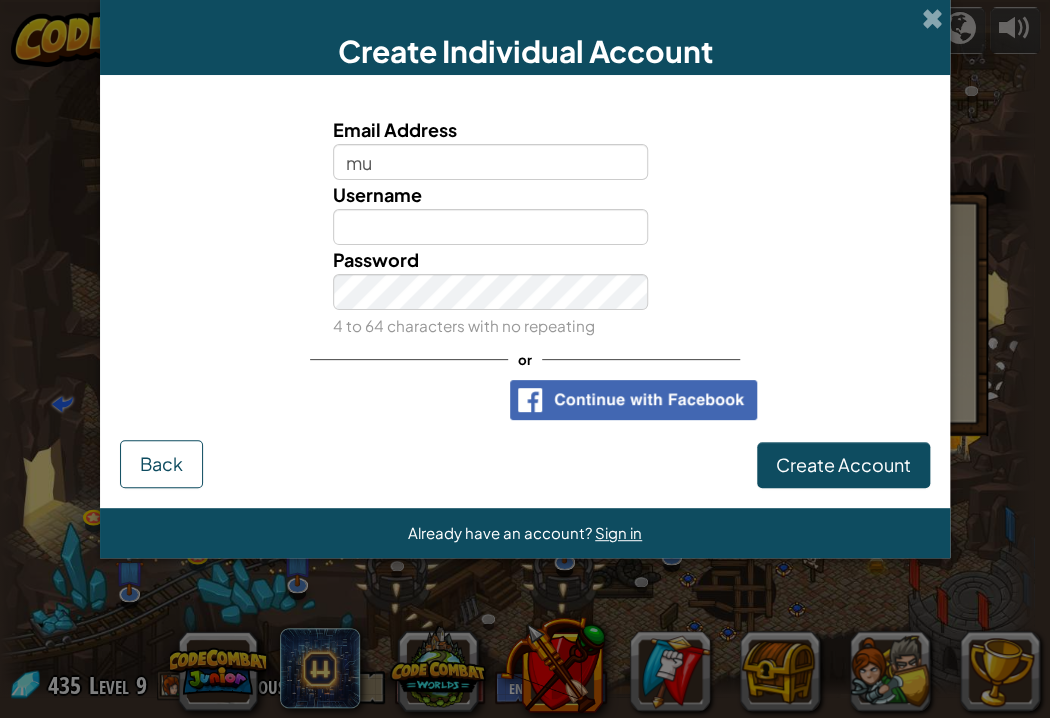 type on "muntiakinantii@gmail.com" 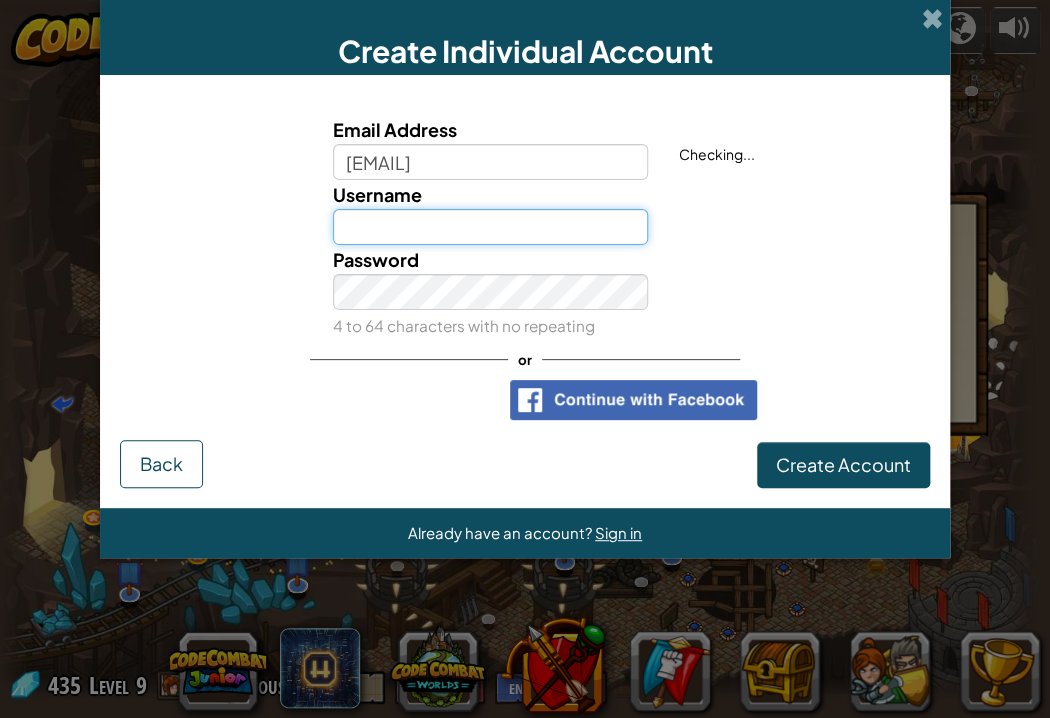 click on "Username" at bounding box center [491, 227] 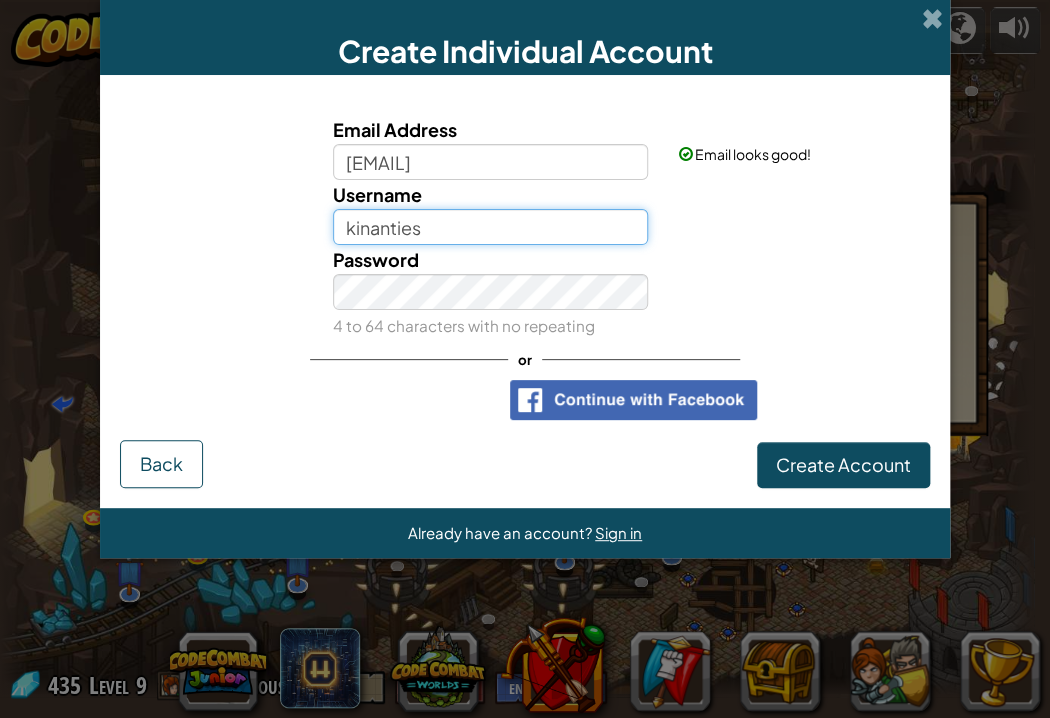 type on "[USERNAME]" 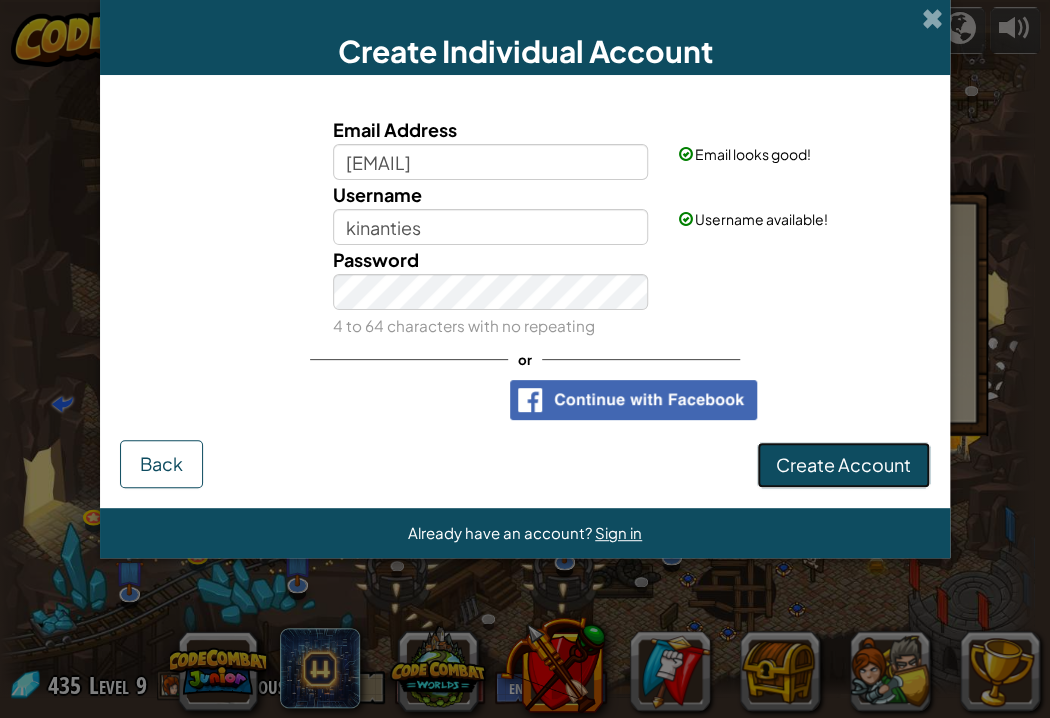 click on "Create Account" at bounding box center (843, 464) 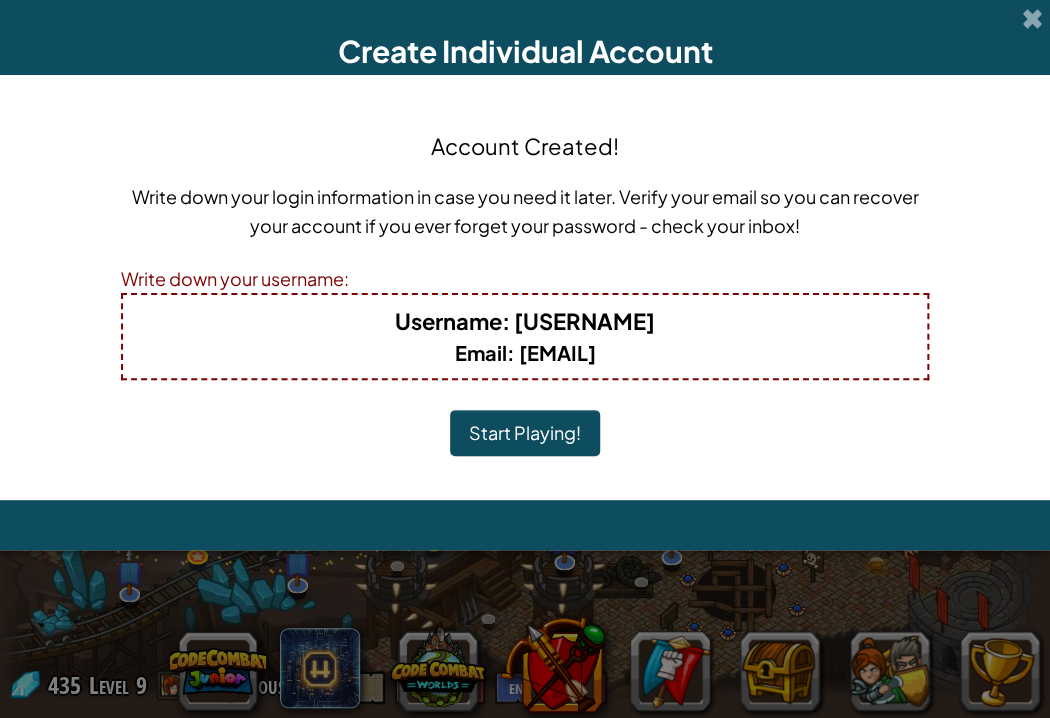 click on "Account Created! Write down your login information in case you need it later. Verify your email so you can recover your account if you ever forget your password - check your inbox! Write down your username: Username : kinanties Email : muntiakinantii@gmail.com Start Playing!" at bounding box center (525, 287) 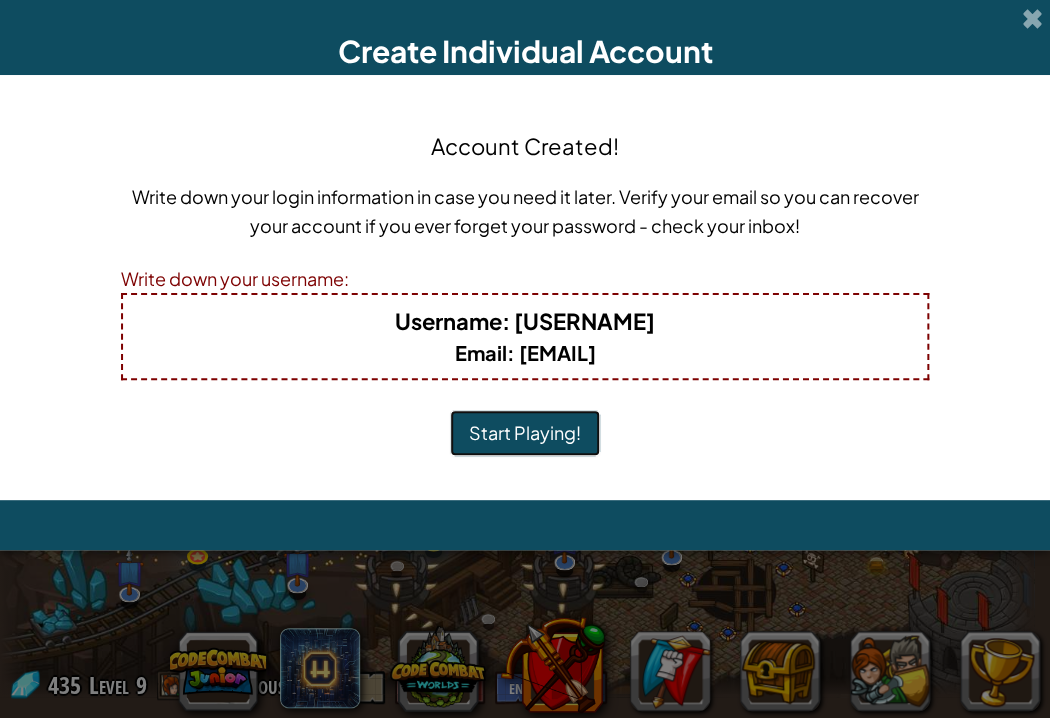 click on "Start Playing!" at bounding box center [525, 433] 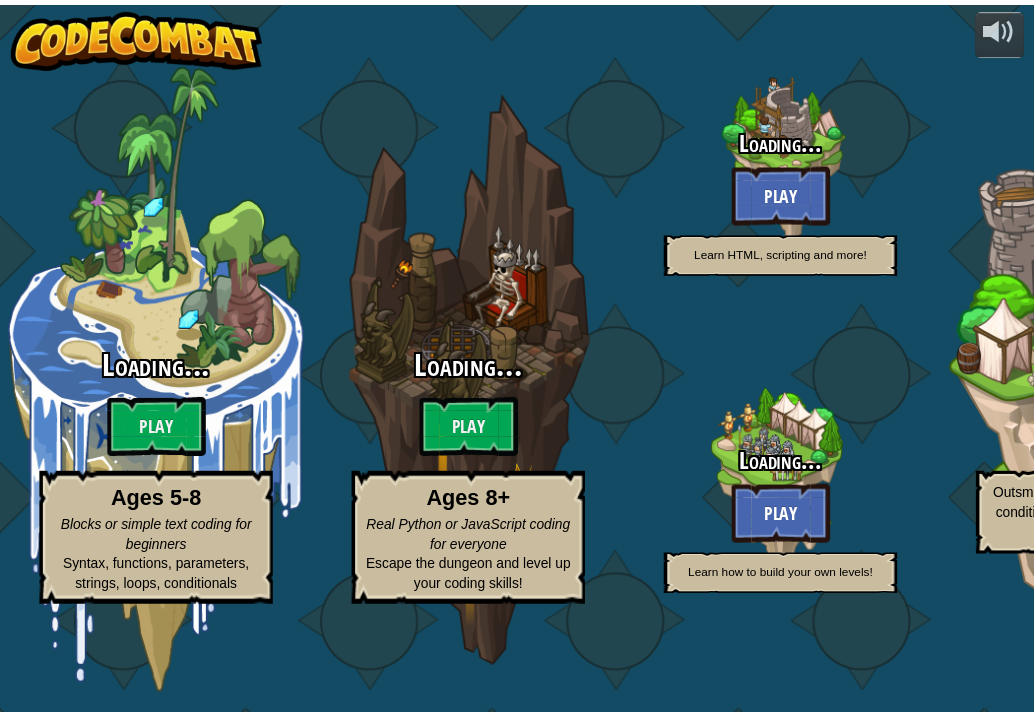 scroll, scrollTop: 0, scrollLeft: 0, axis: both 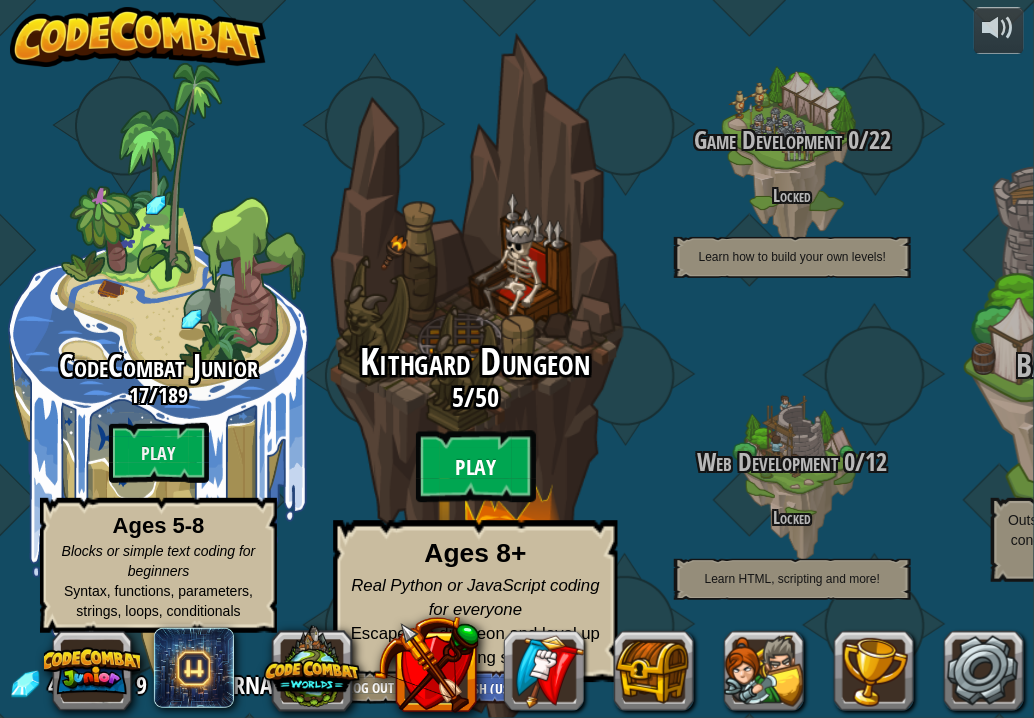 click on "Kithgard Dungeon 5 / 50 Play Ages 8+ Real Python or JavaScript coding for everyone Escape the dungeon and level up your coding skills!" at bounding box center [475, 512] 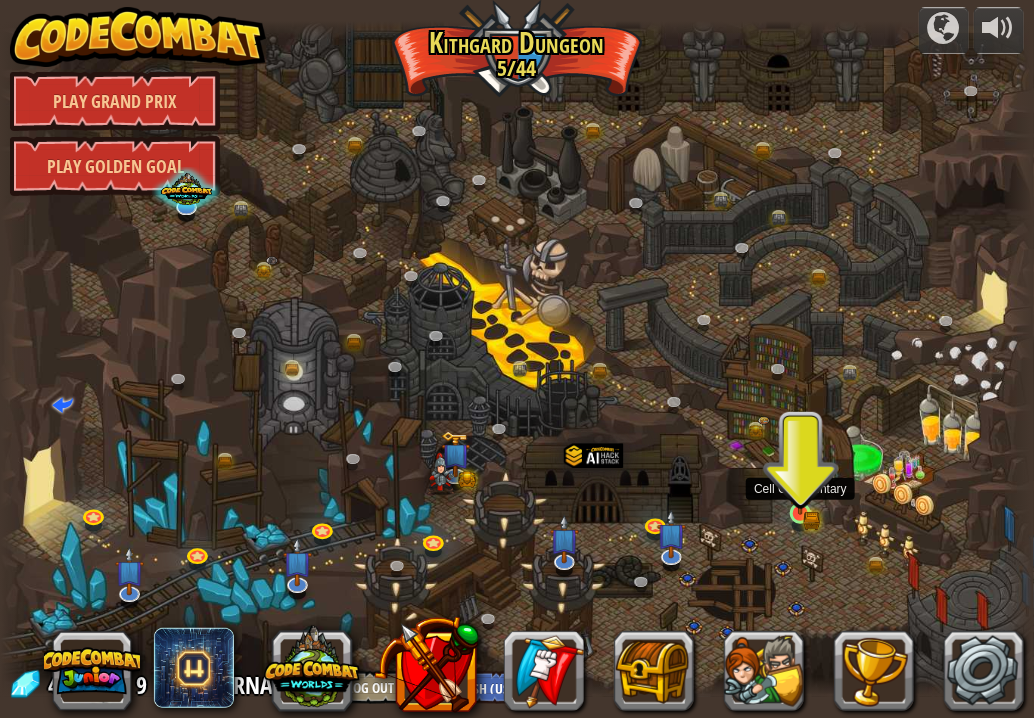 click at bounding box center (800, 487) 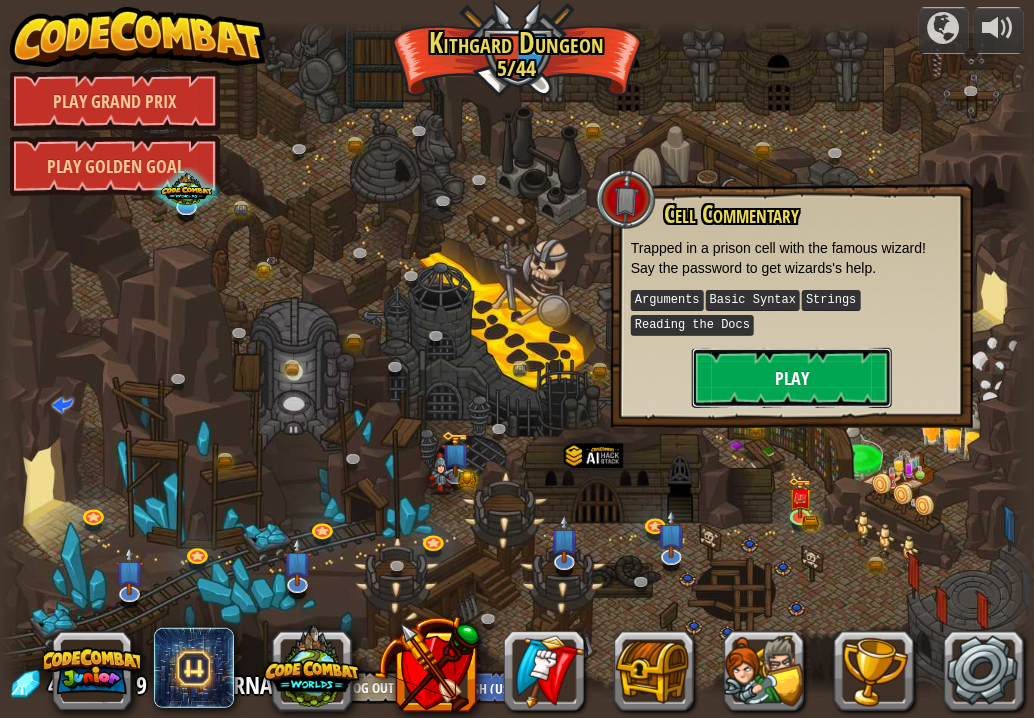 click on "Play" at bounding box center (792, 378) 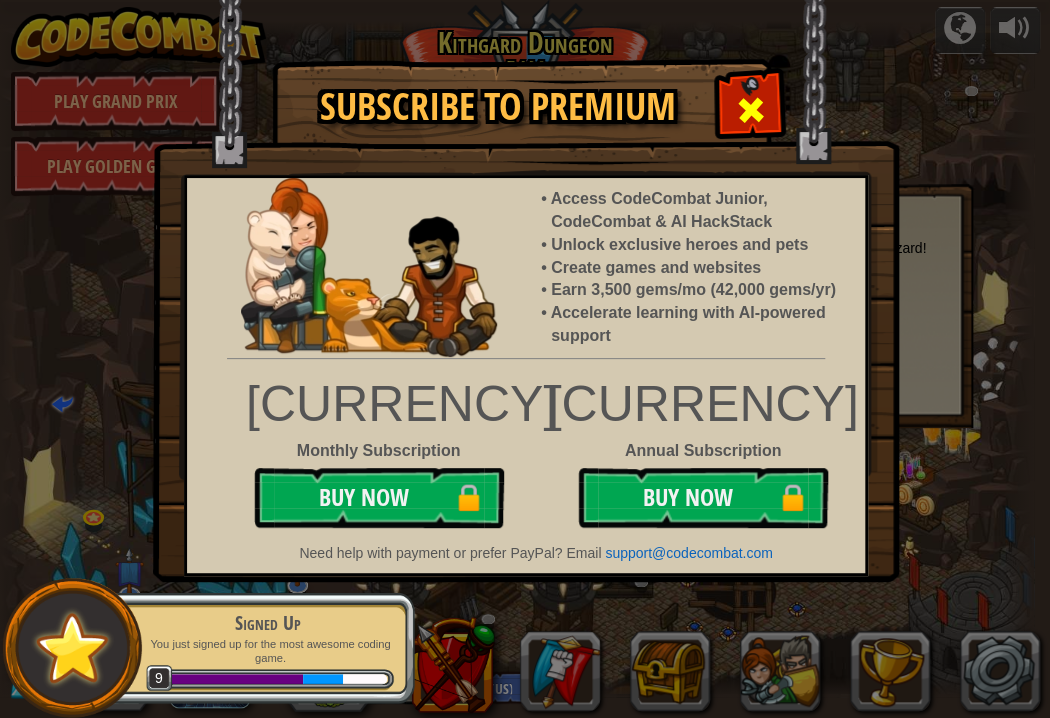 click at bounding box center (751, 110) 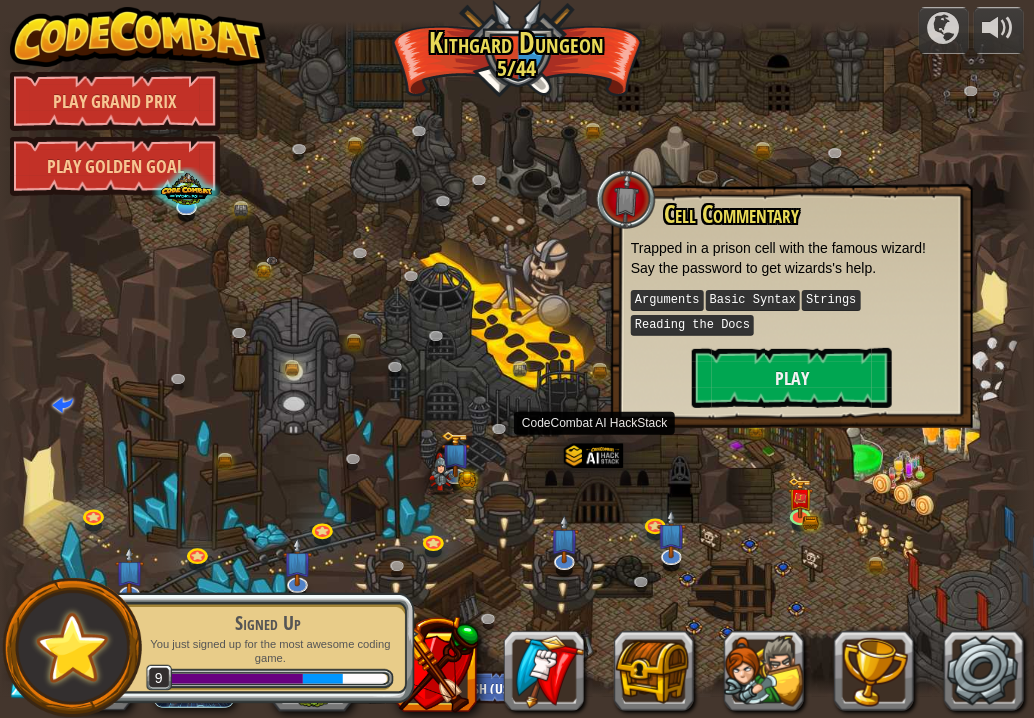 scroll, scrollTop: 0, scrollLeft: 0, axis: both 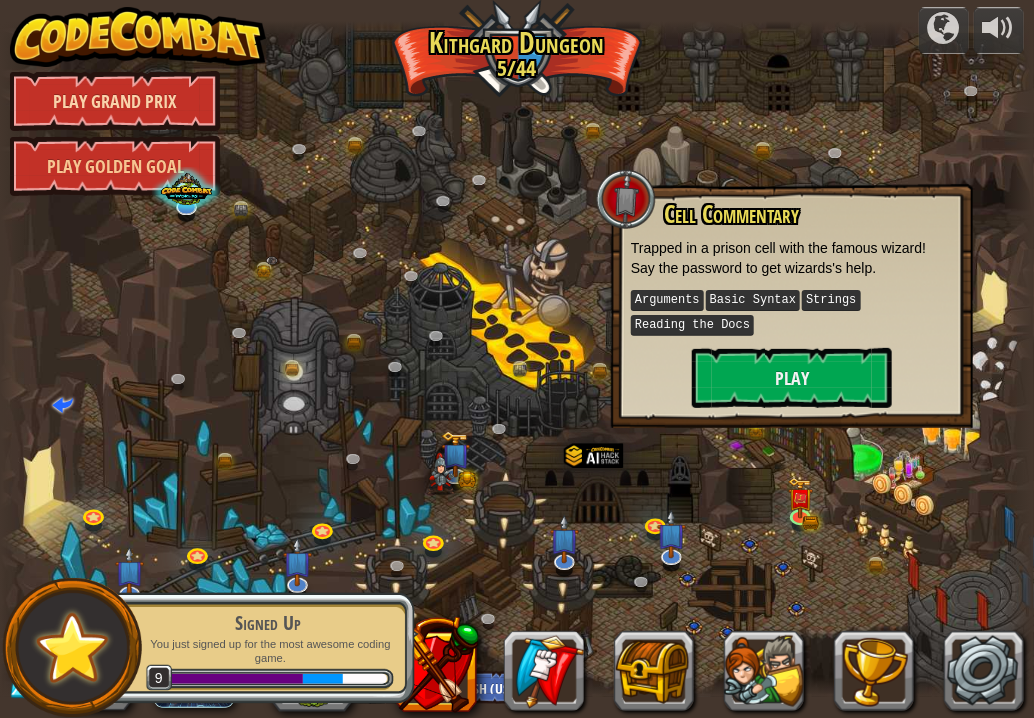 click on "Play Grand Prix" at bounding box center [115, 101] 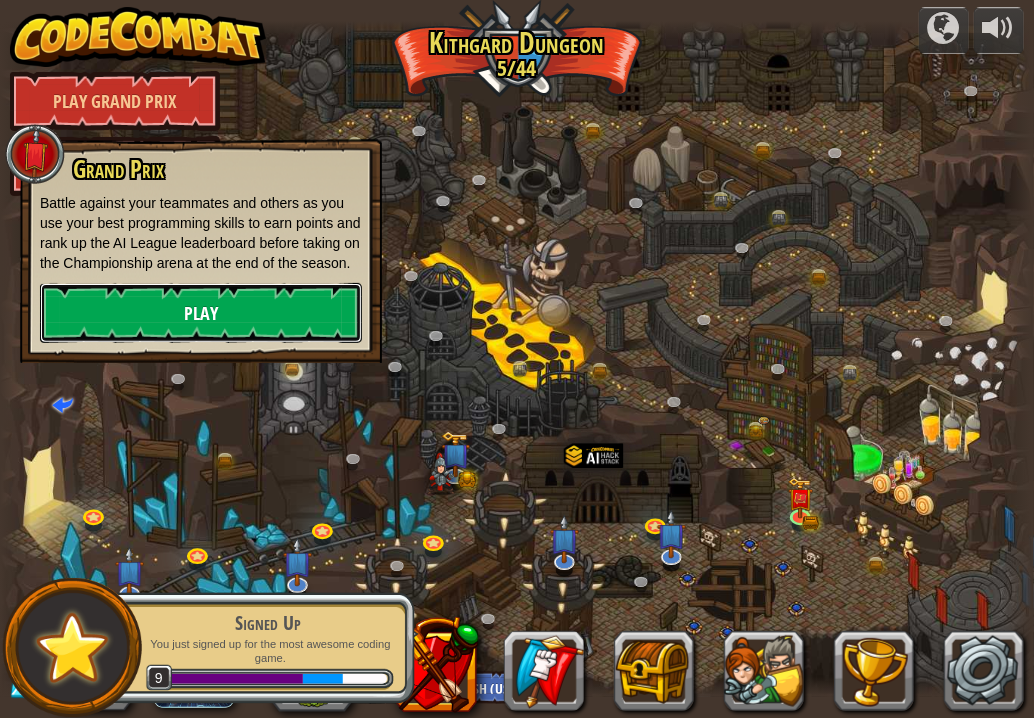 click on "Play" at bounding box center [201, 313] 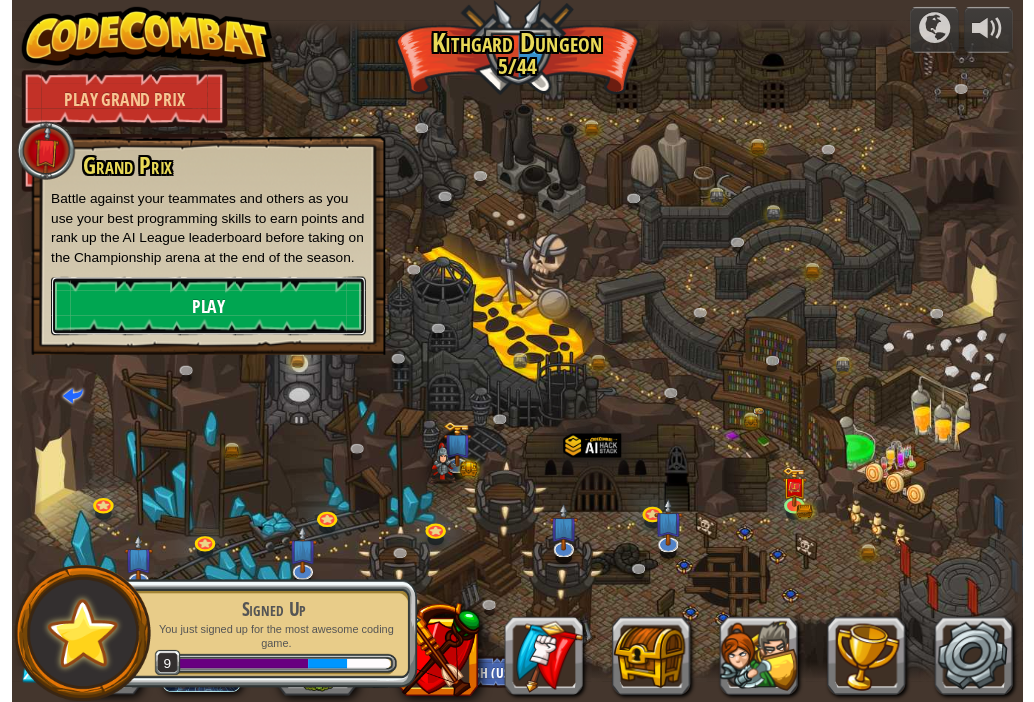 scroll, scrollTop: 0, scrollLeft: 0, axis: both 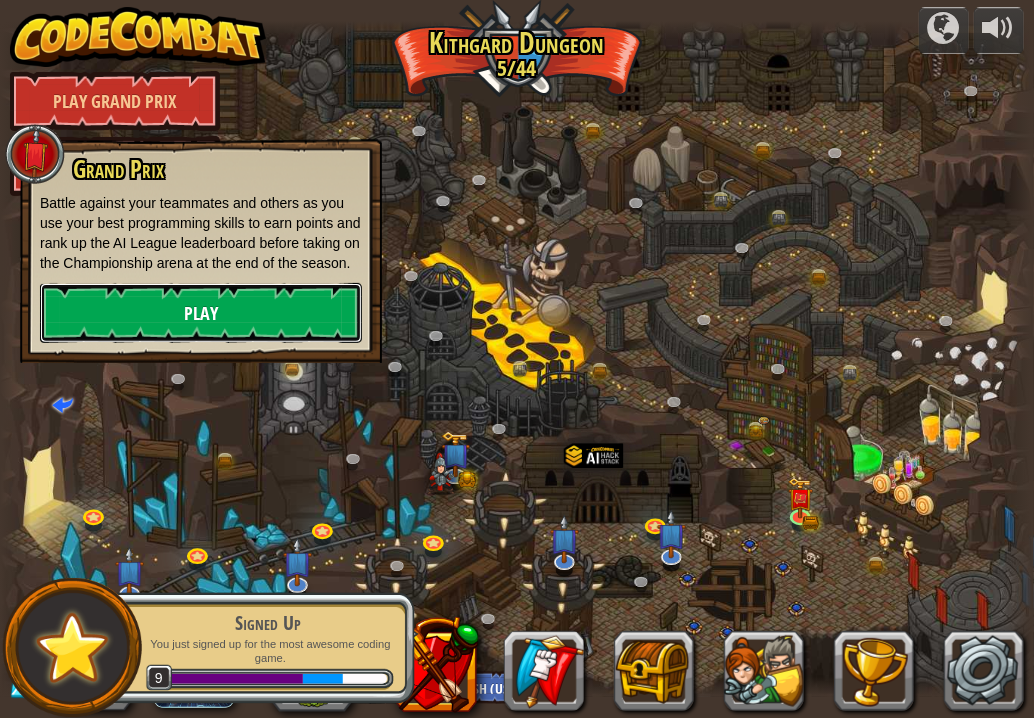 click on "Play" at bounding box center (201, 313) 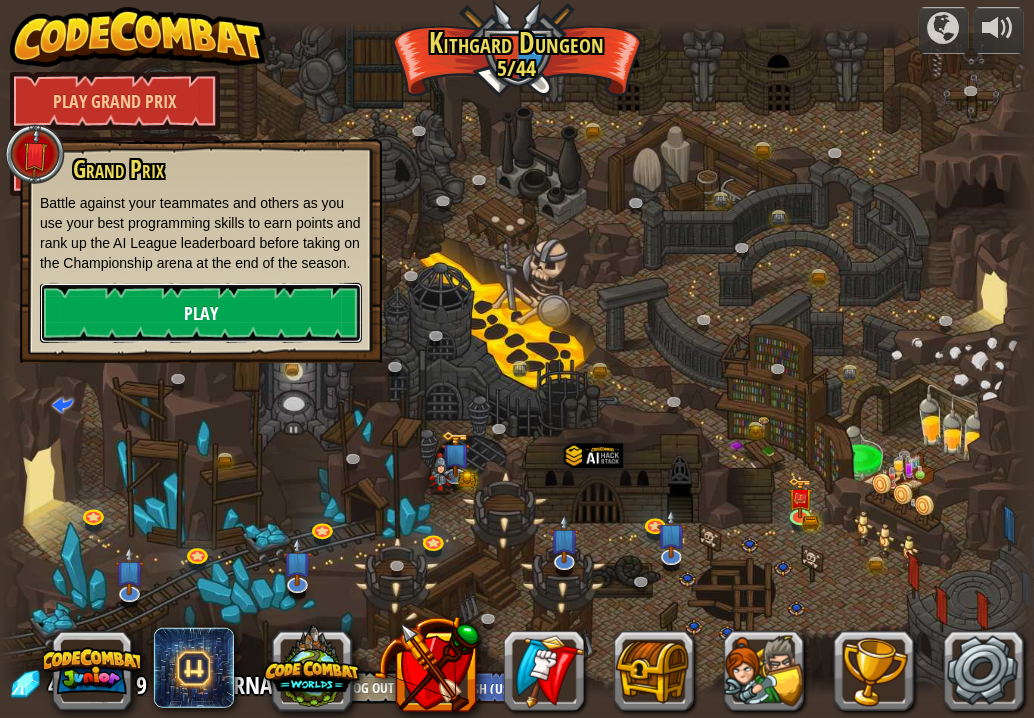 click on "Play" at bounding box center [201, 313] 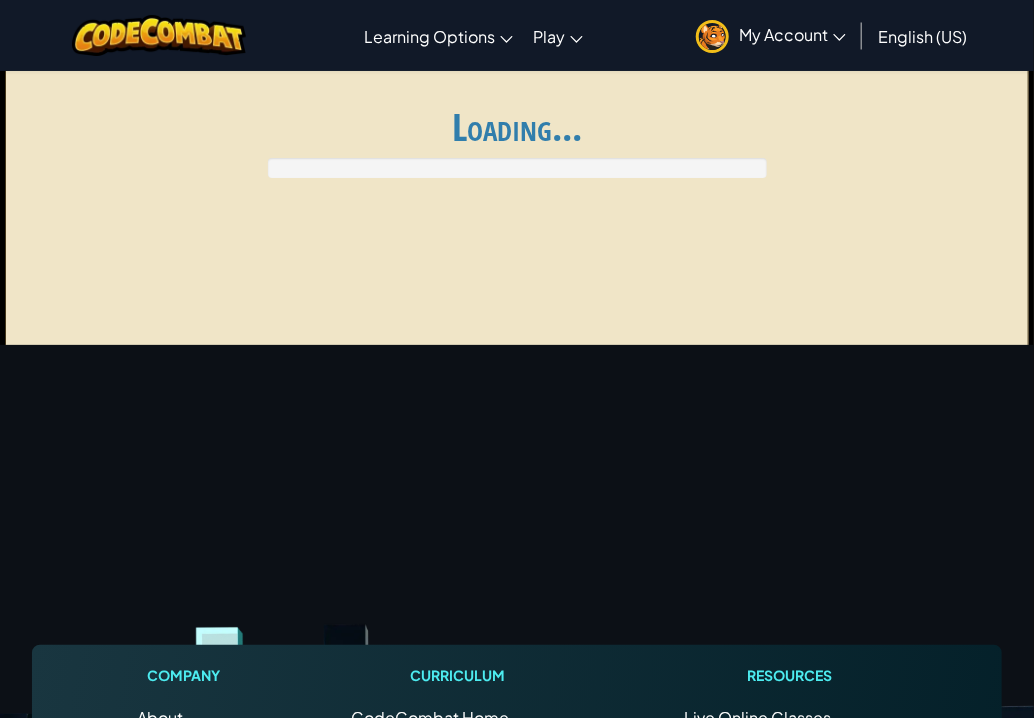 click on "Ladder My Matches Loading..." at bounding box center [517, 215] 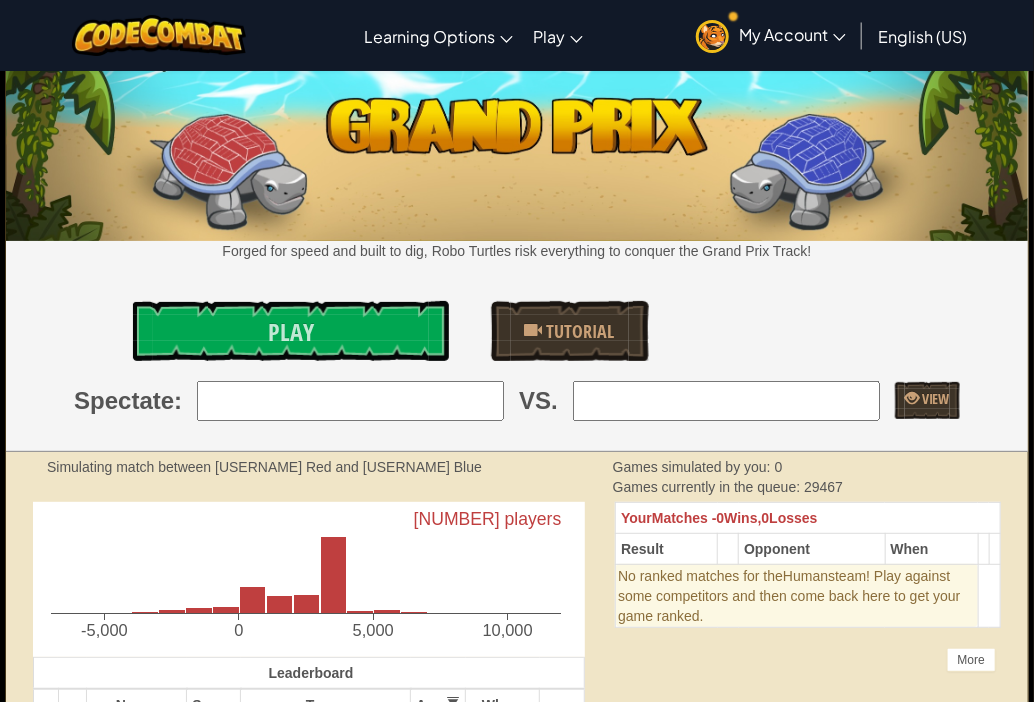 drag, startPoint x: 357, startPoint y: 470, endPoint x: 289, endPoint y: 376, distance: 116.01724 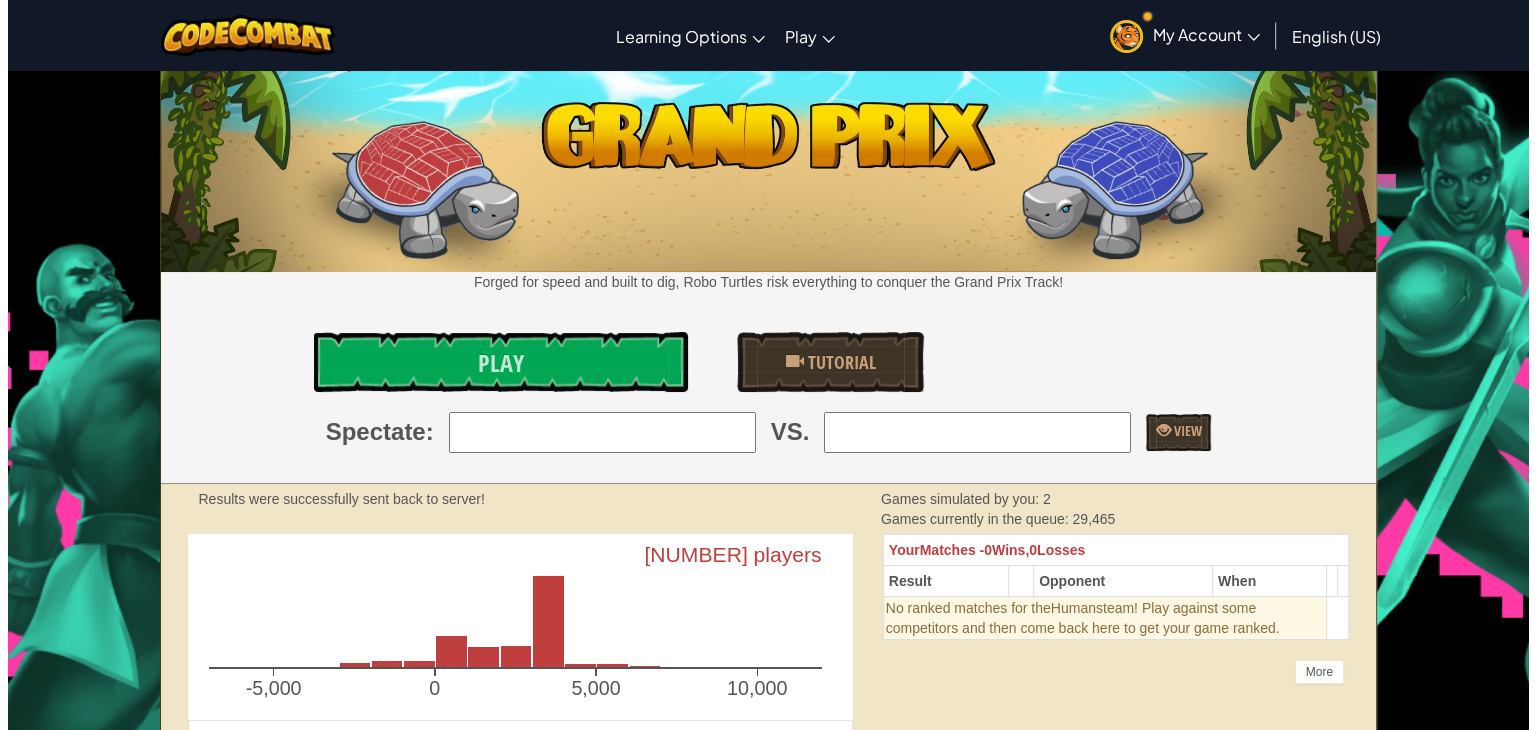 scroll, scrollTop: 0, scrollLeft: 0, axis: both 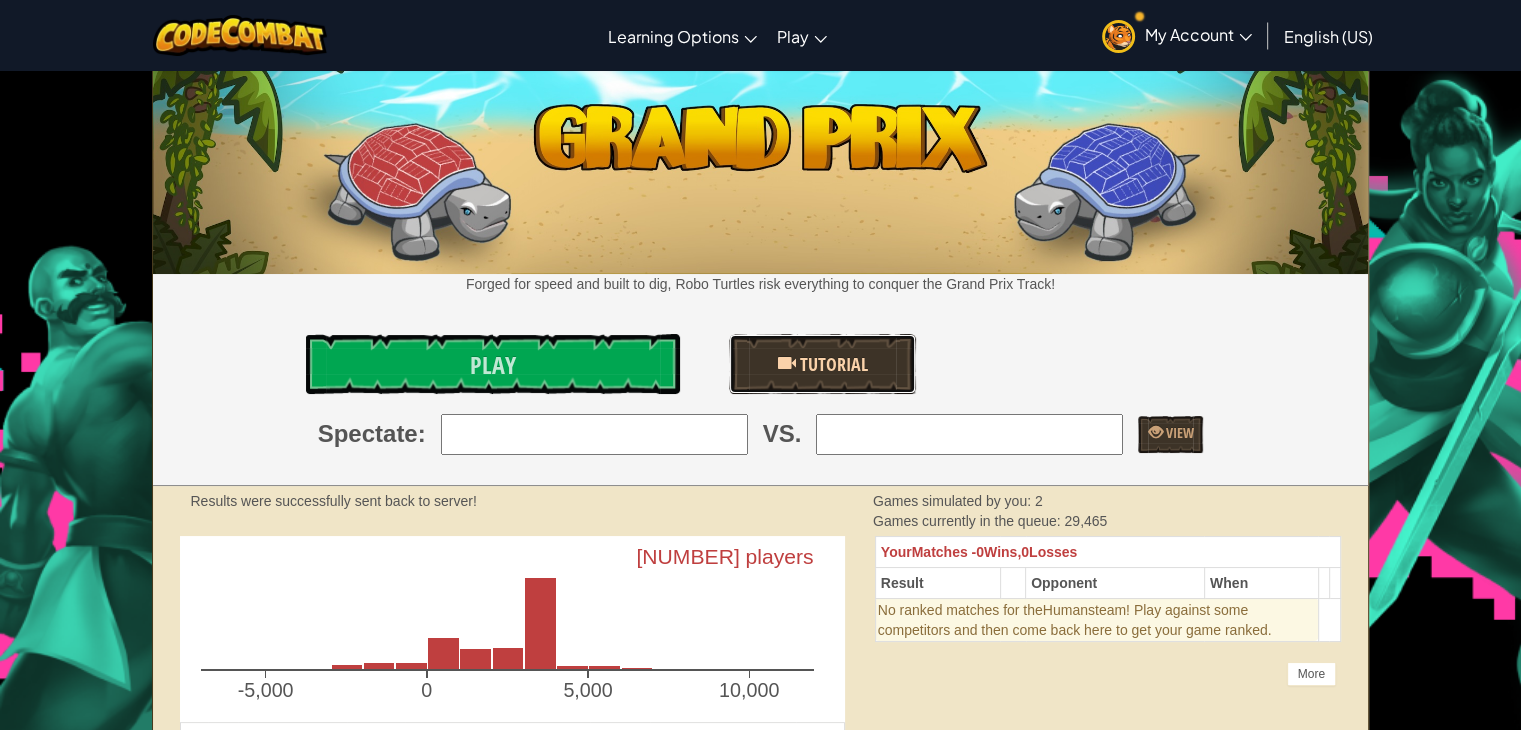click on "Tutorial" at bounding box center (822, 364) 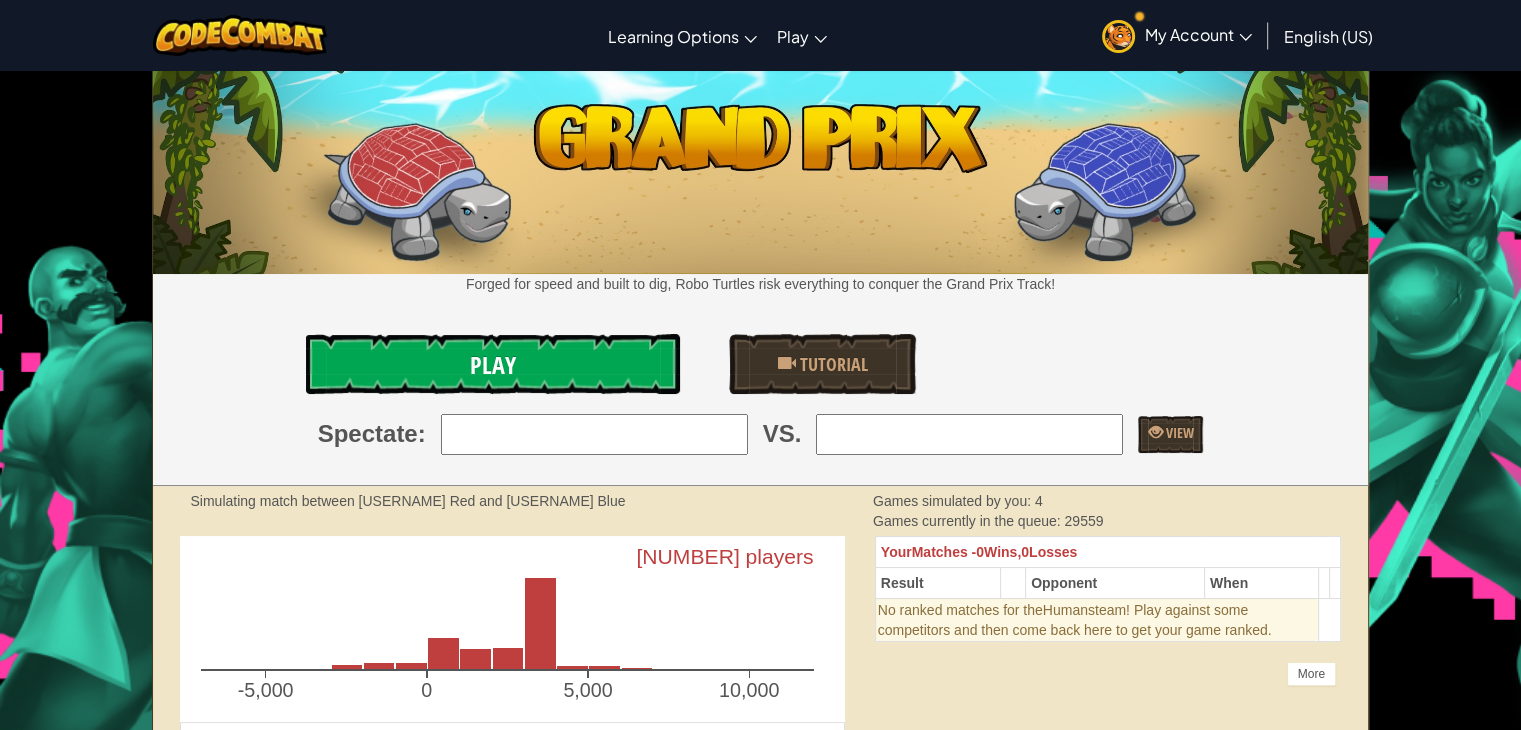 click on "Play" at bounding box center [492, 364] 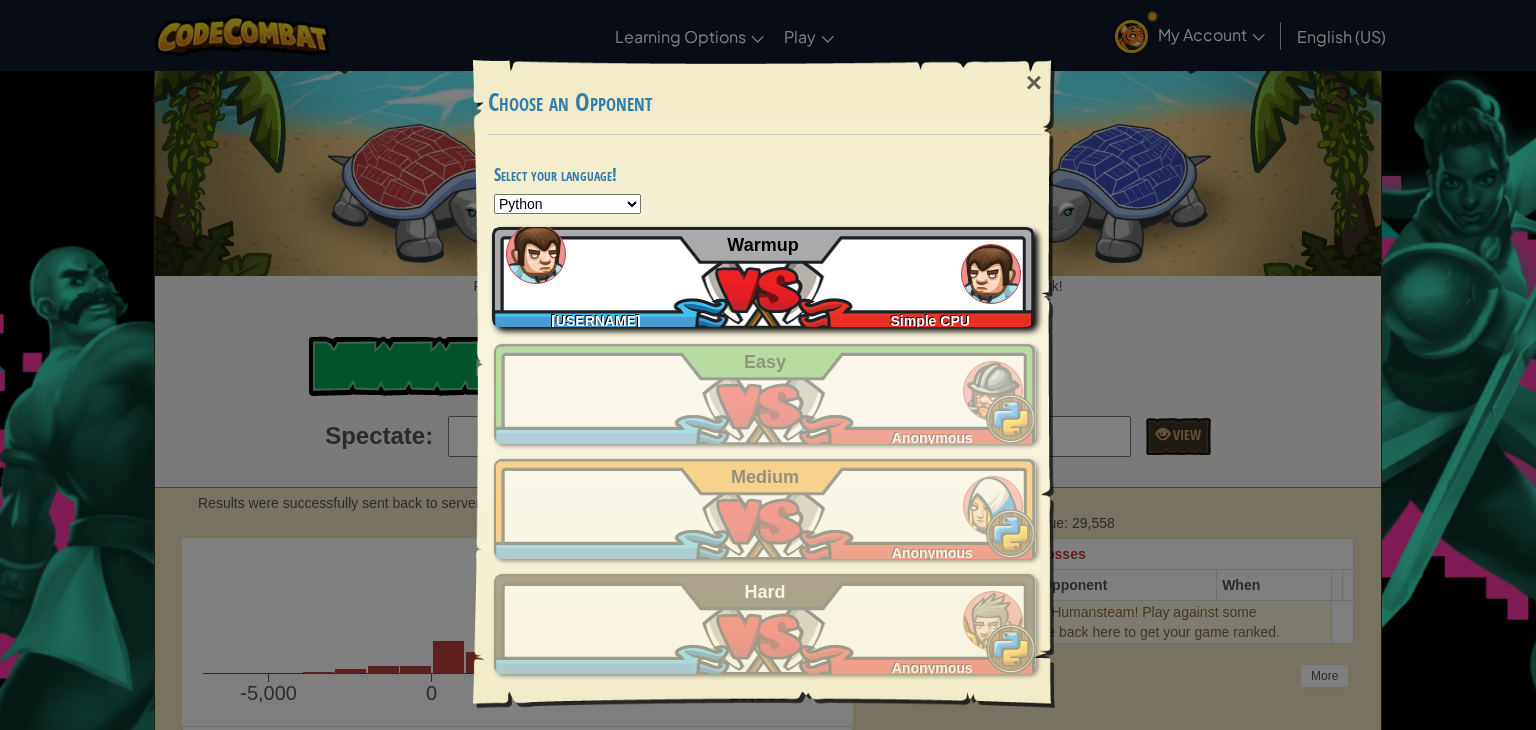 click at bounding box center [991, 274] 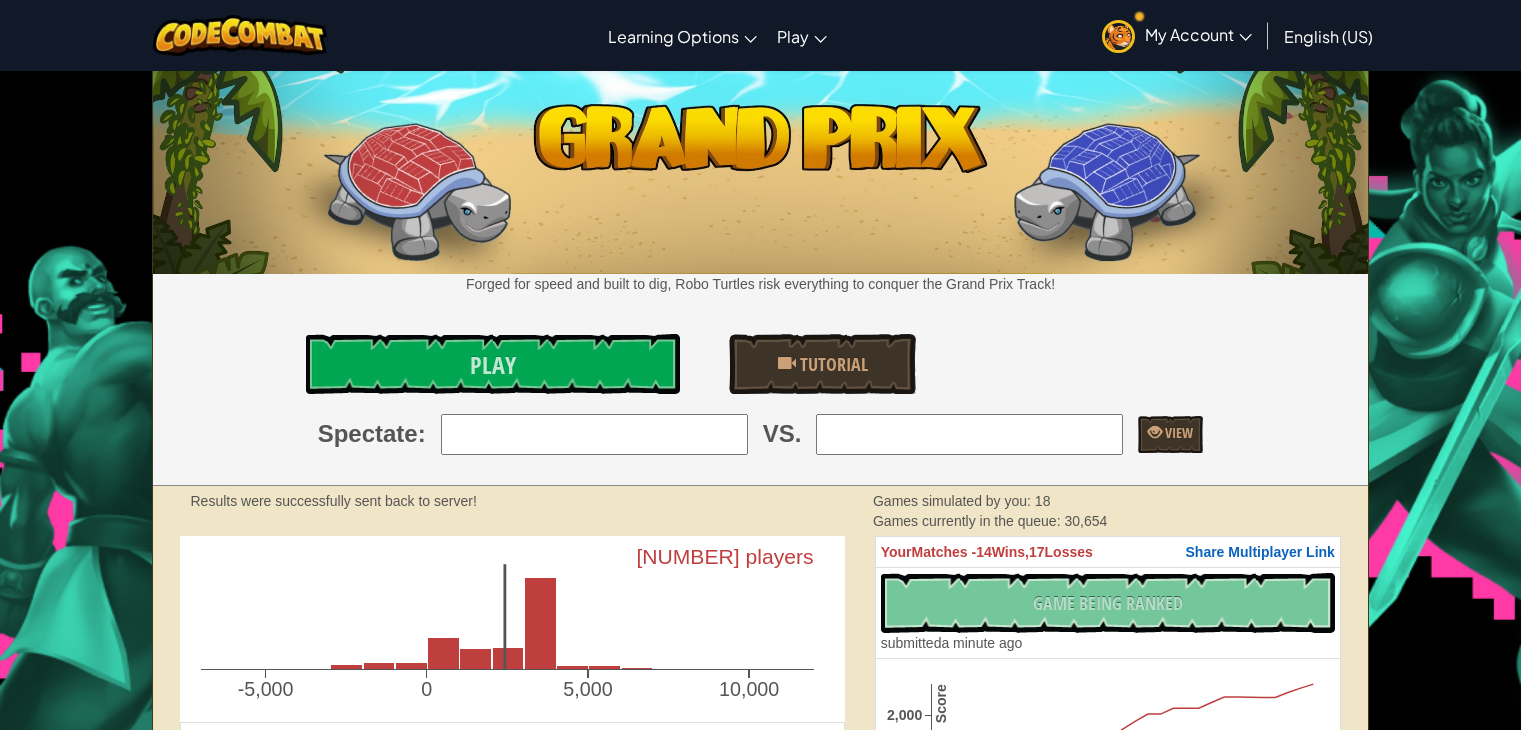 scroll, scrollTop: 0, scrollLeft: 0, axis: both 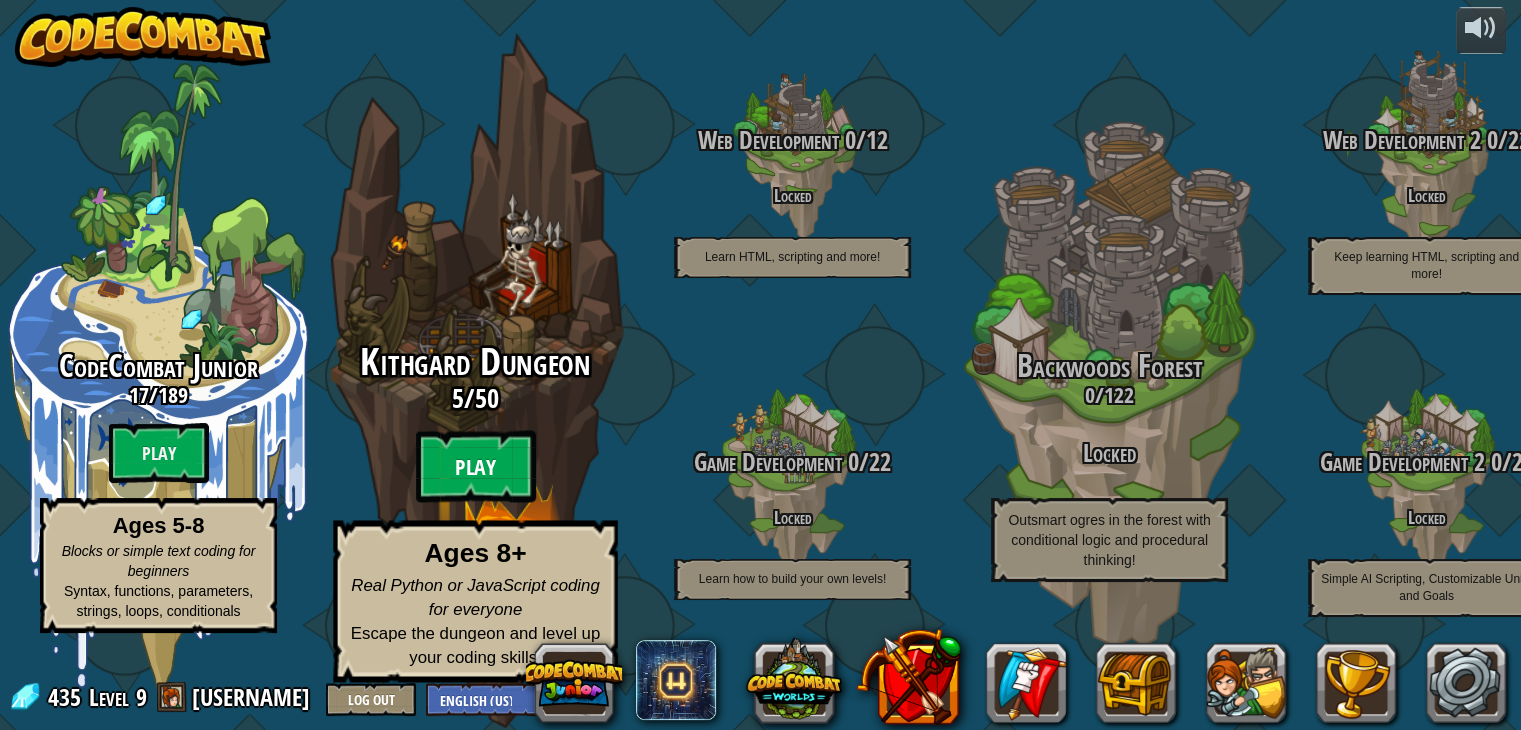 click on "Play" at bounding box center [476, 467] 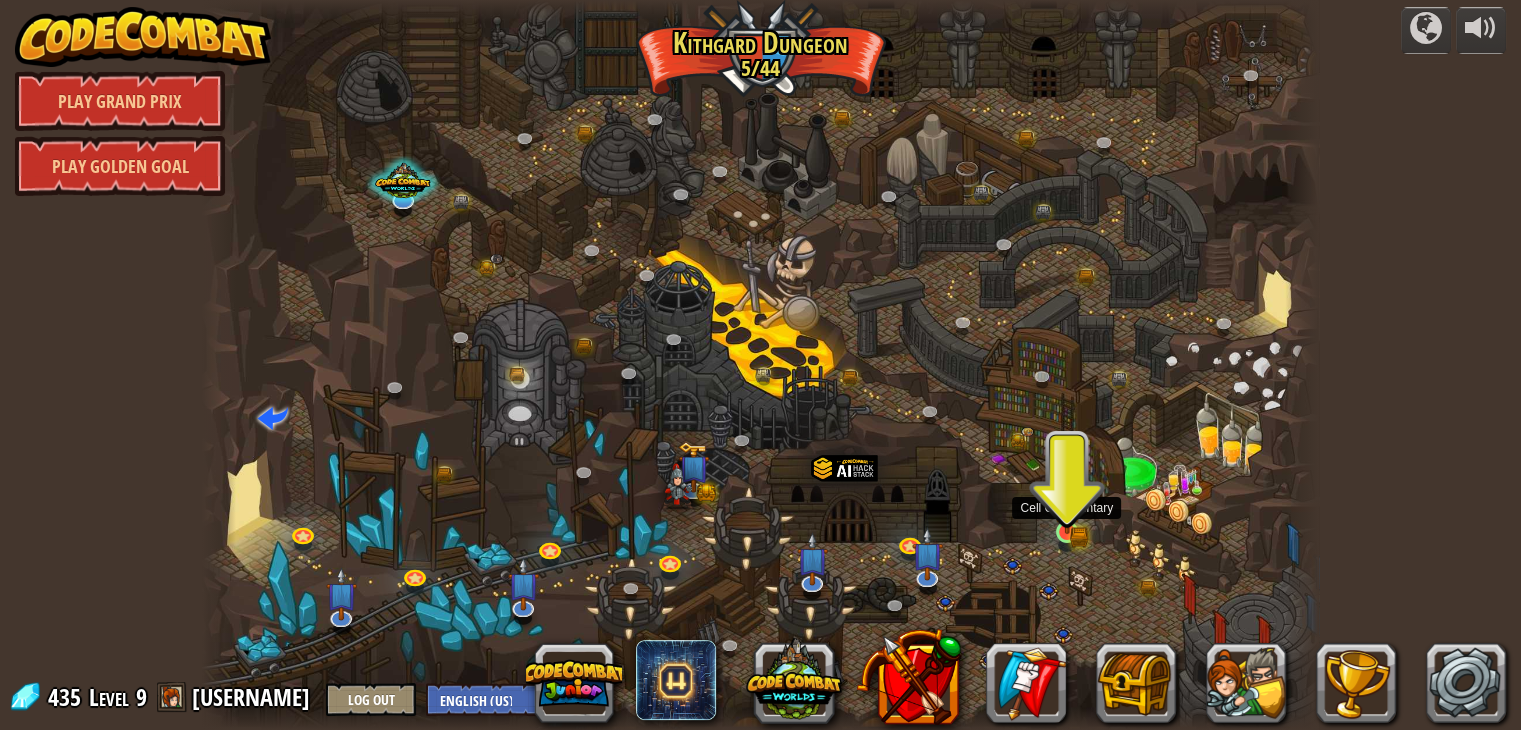 click at bounding box center [1067, 503] 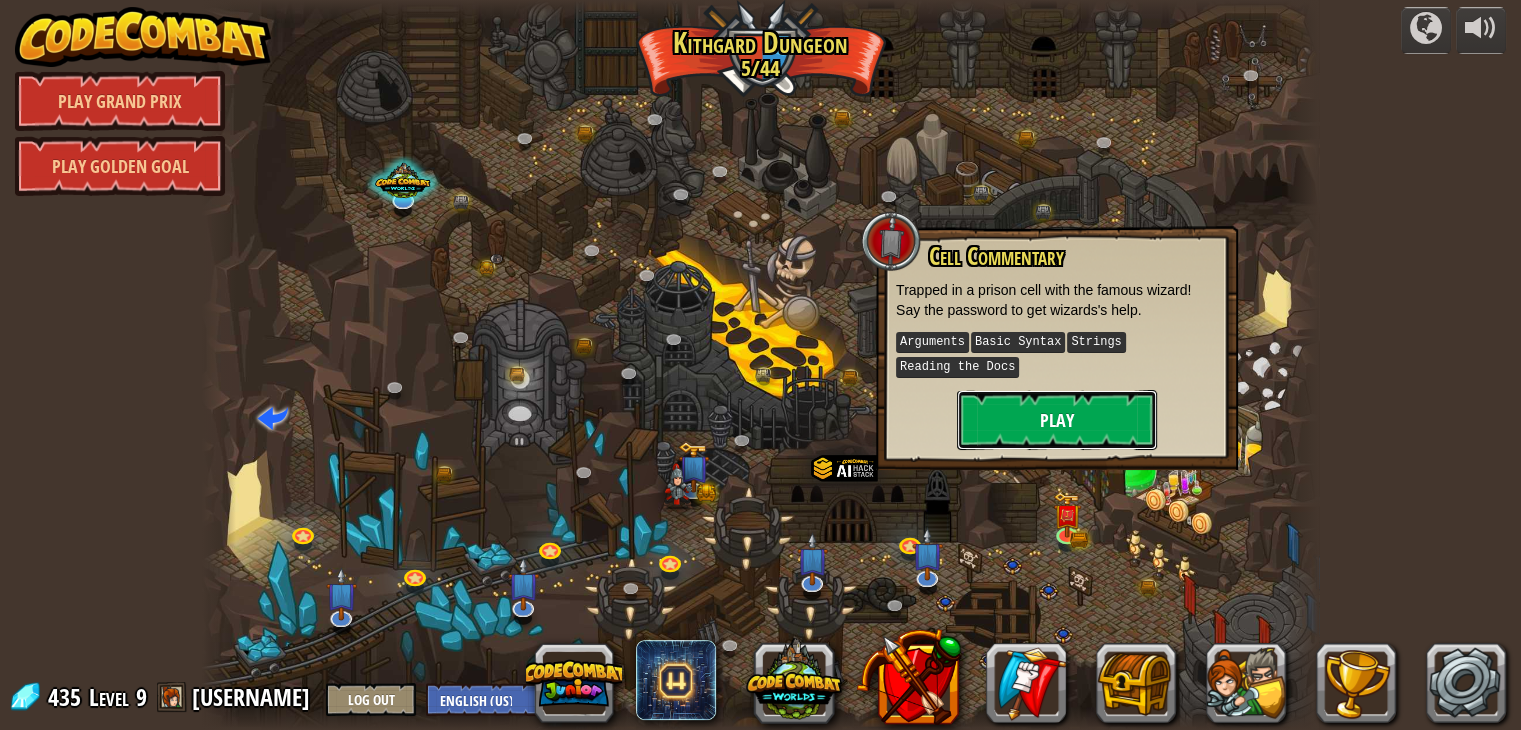 click on "Play" at bounding box center (1057, 420) 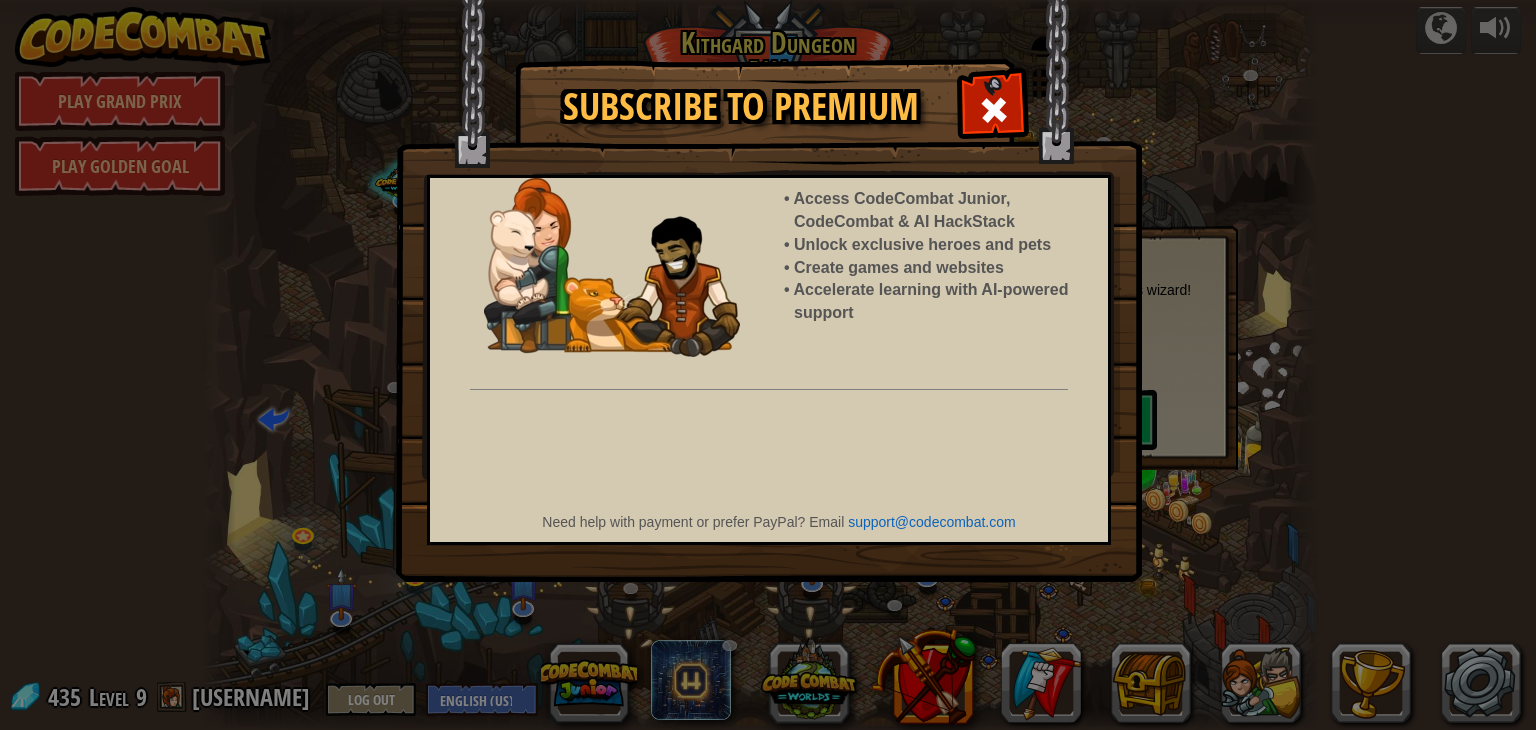 click on "Access CodeCombat Junior, CodeCombat & AI HackStack Unlock exclusive heroes and pets Create games and websites Accelerate learning with AI-powered support Need help with payment or prefer PayPal? Email   [EMAIL]" at bounding box center (769, 360) 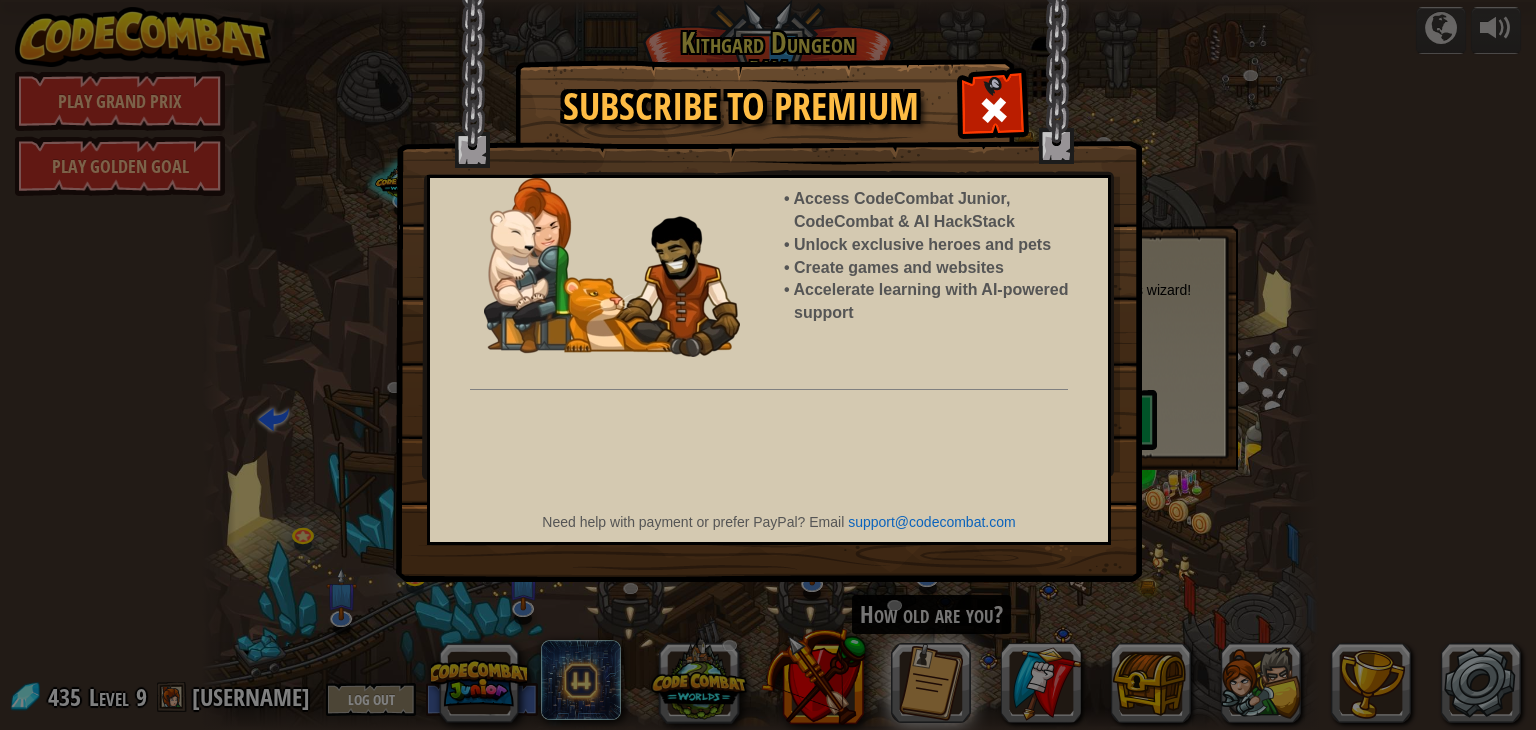 click at bounding box center [612, 267] 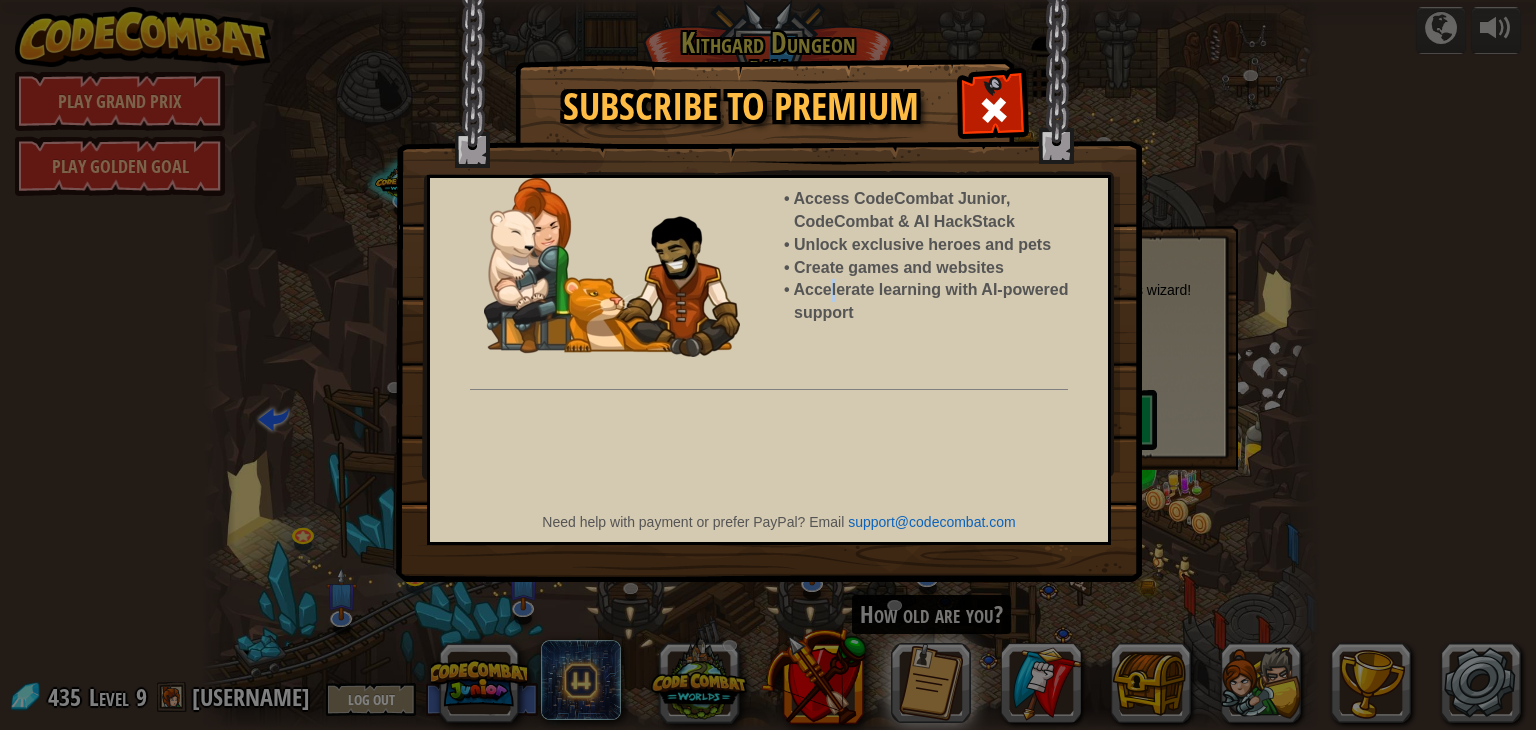 click on "Accelerate learning with AI-powered support" at bounding box center (941, 302) 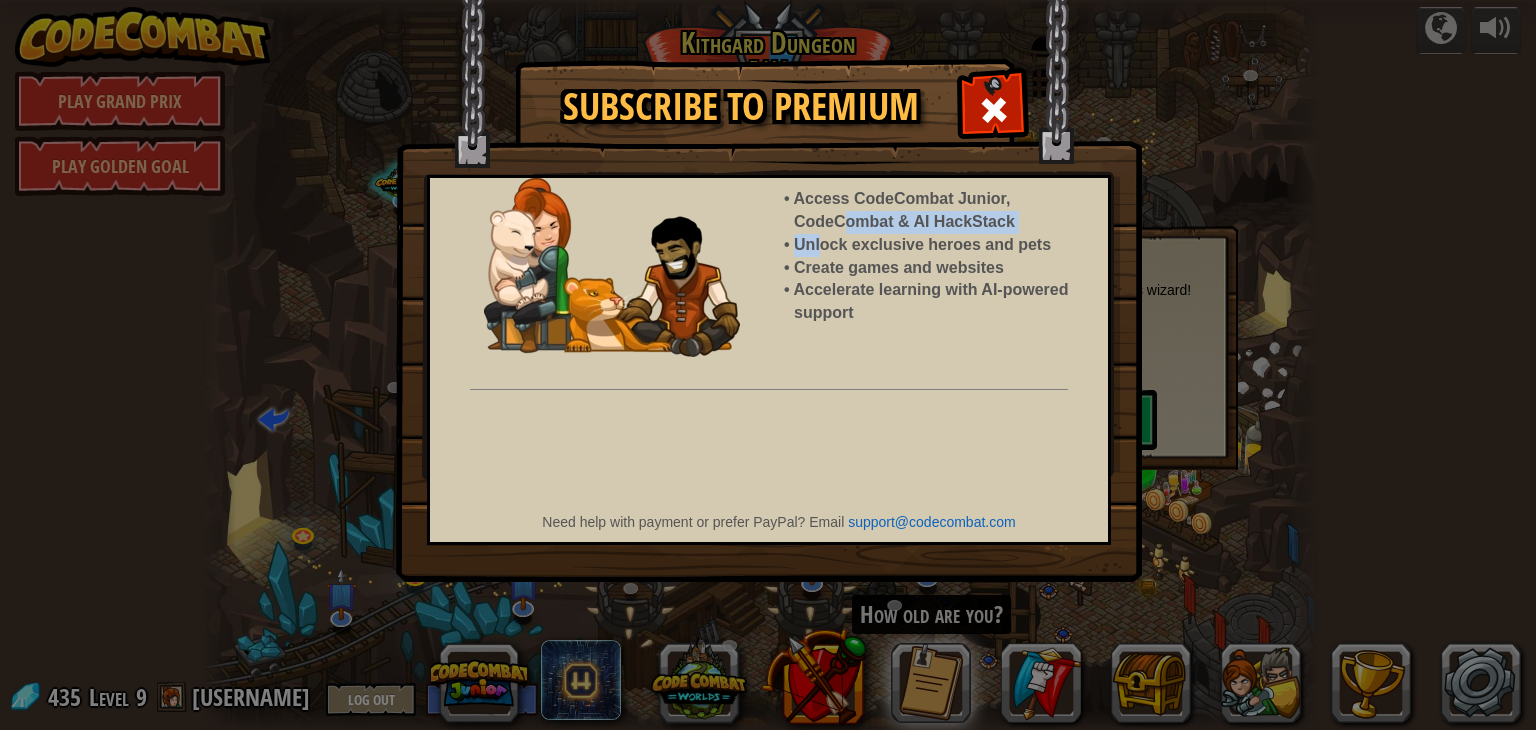 drag, startPoint x: 841, startPoint y: 222, endPoint x: 817, endPoint y: 247, distance: 34.655445 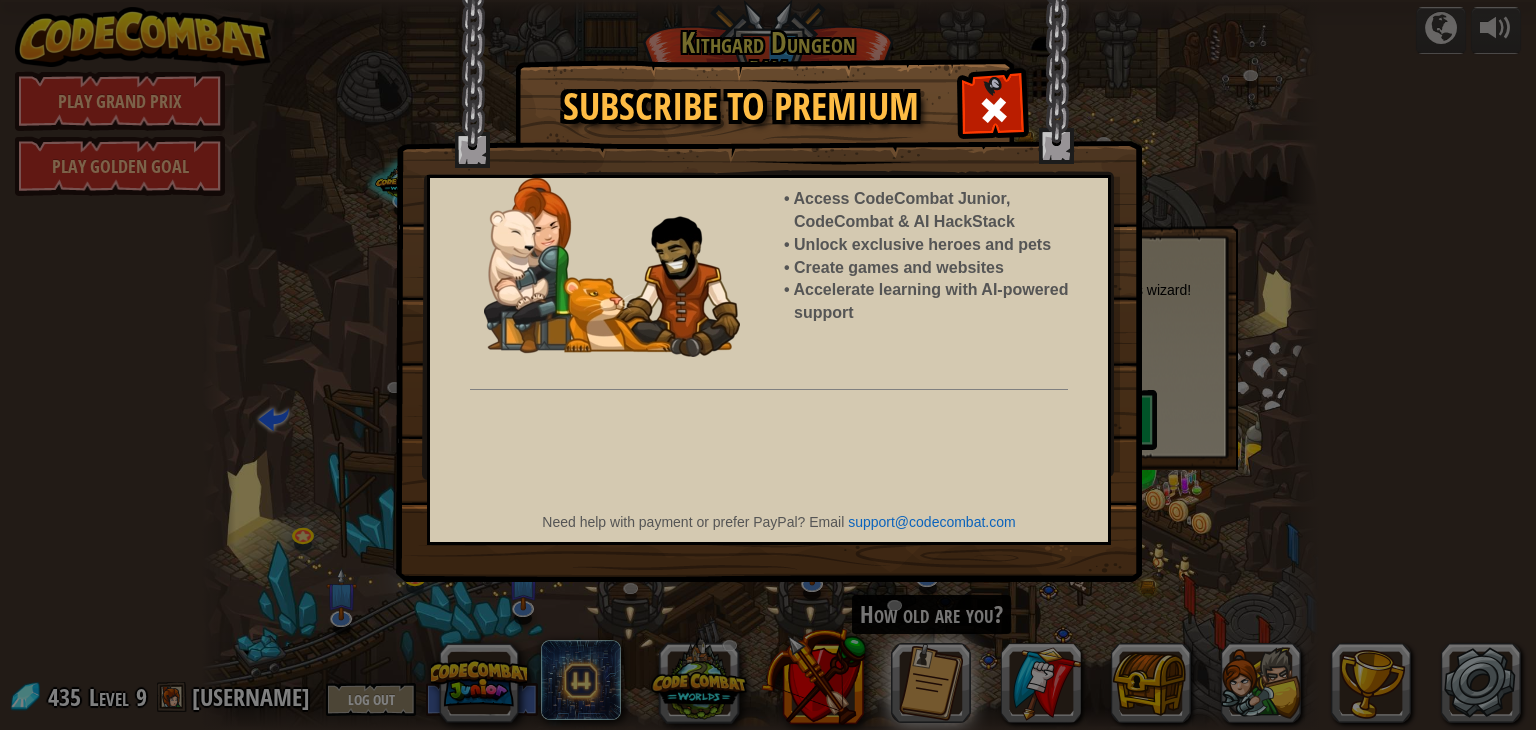 click on "Access CodeCombat Junior, CodeCombat & AI HackStack Unlock exclusive heroes and pets Create games and websites Accelerate learning with AI-powered support Need help with payment or prefer PayPal? Email   [EMAIL]" at bounding box center (769, 360) 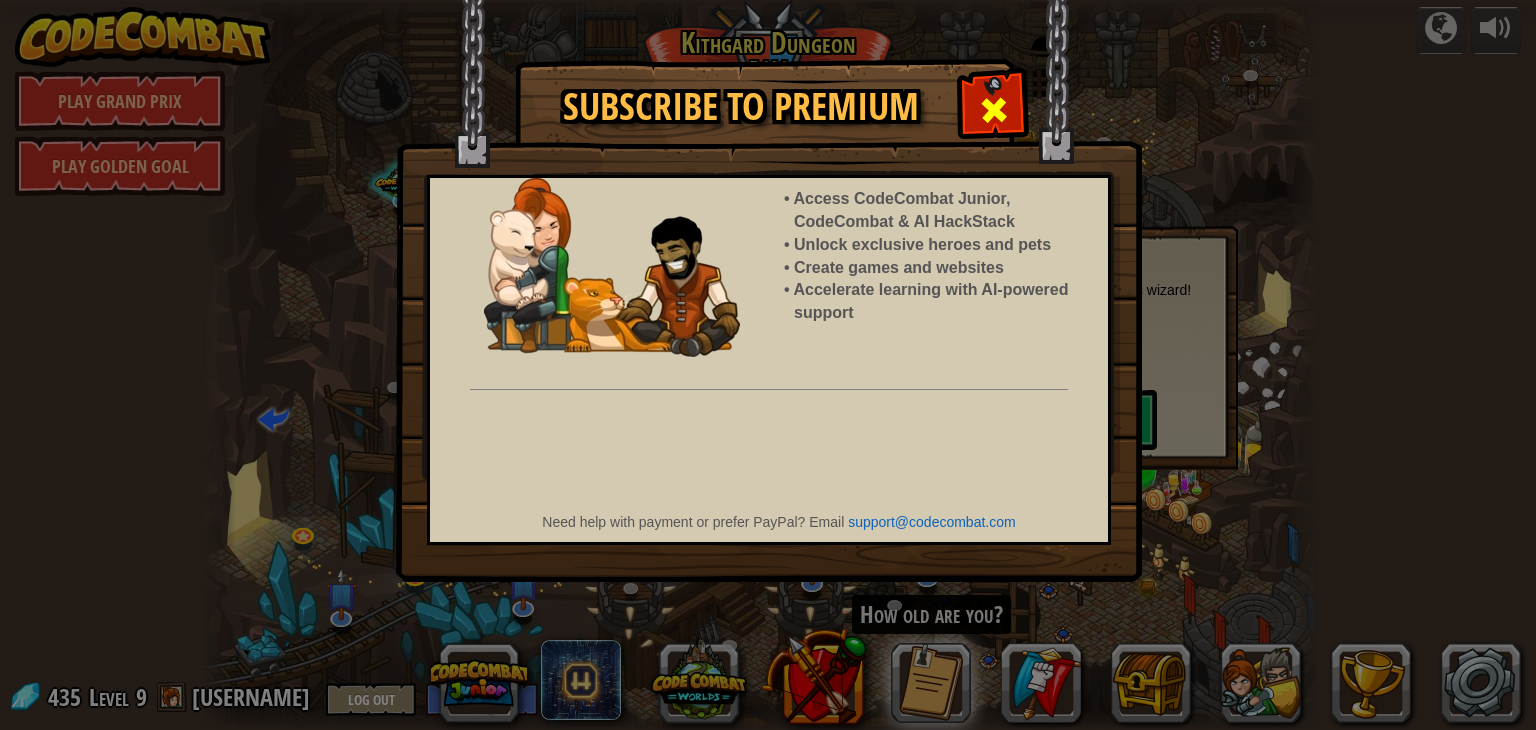 click at bounding box center (994, 110) 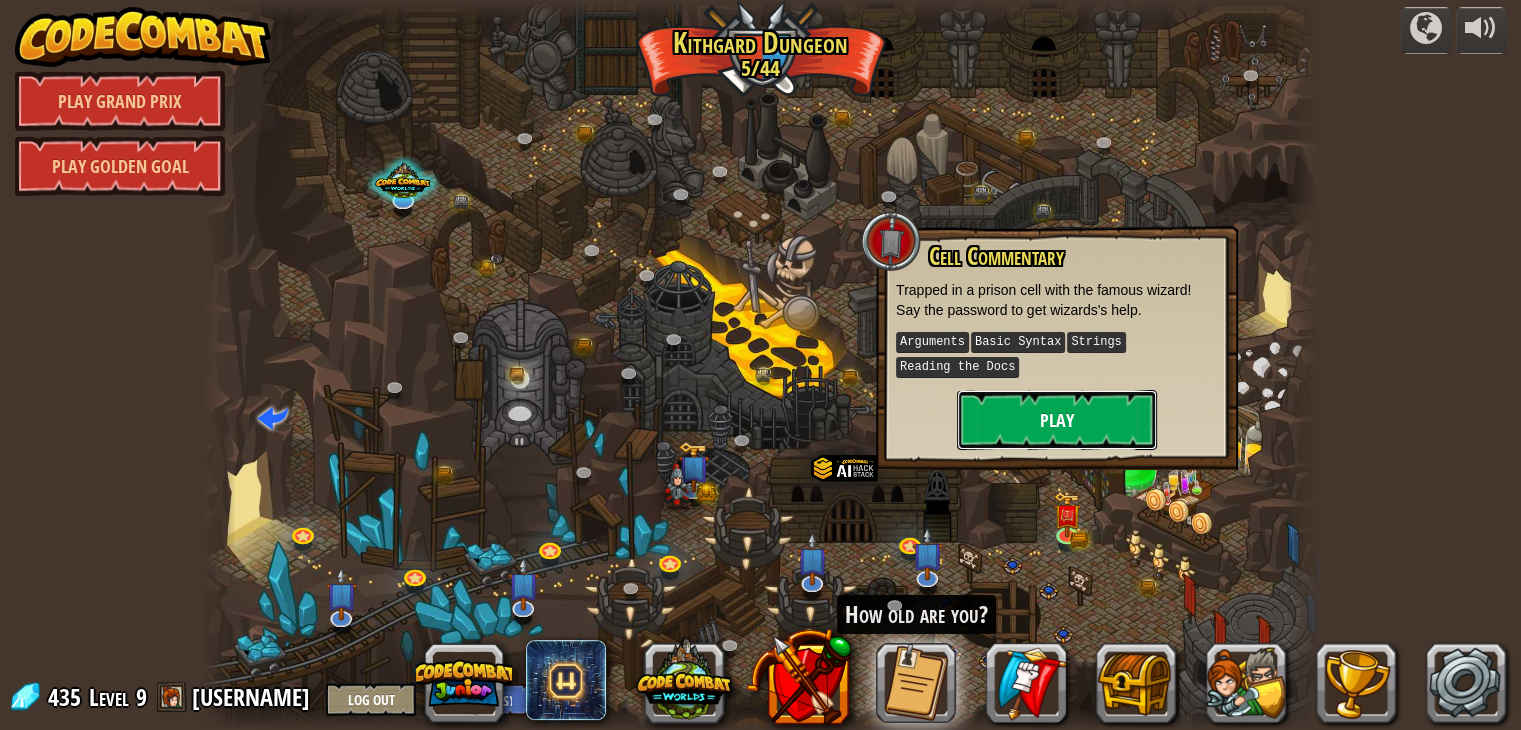 click on "Play" at bounding box center [1057, 420] 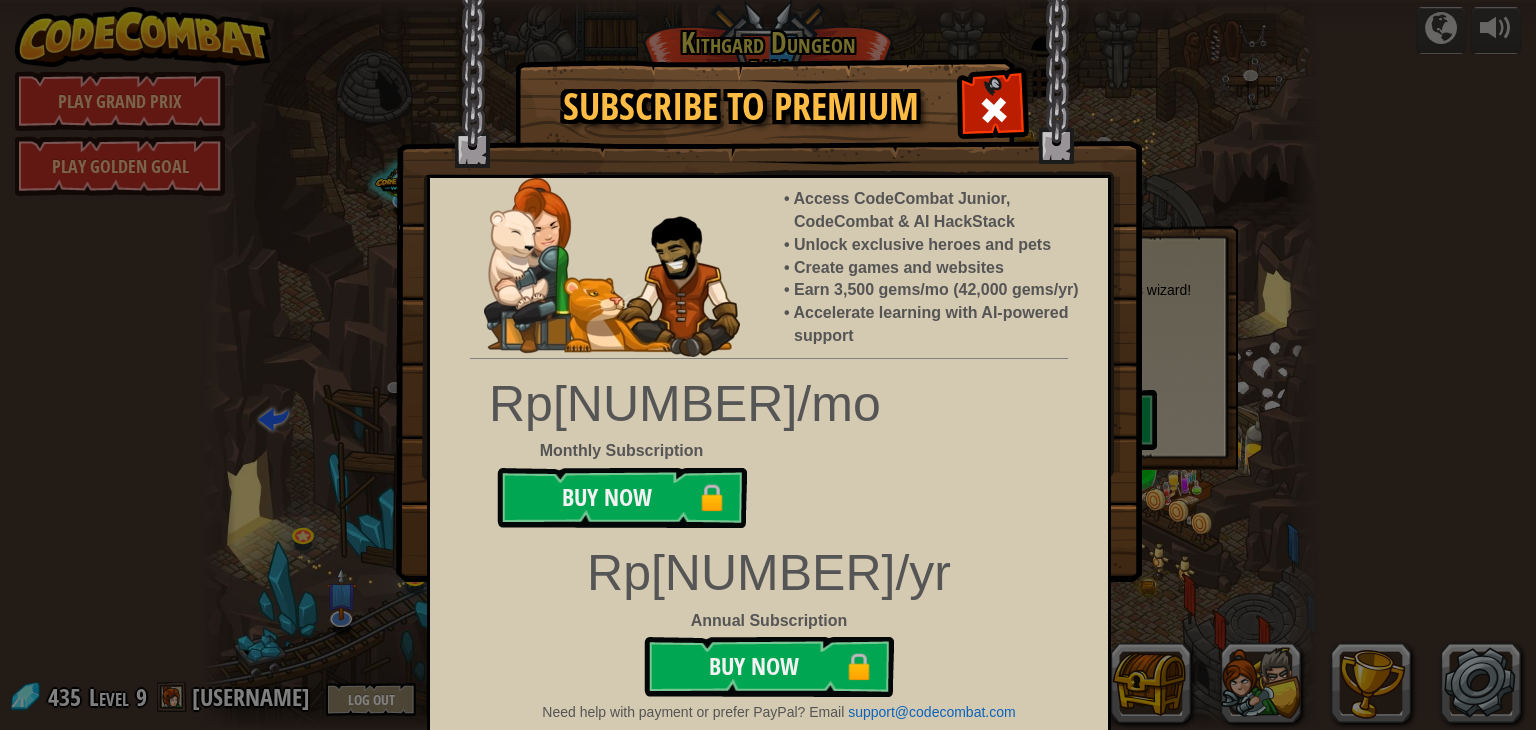 click on "Monthly Subscription" at bounding box center [621, 451] 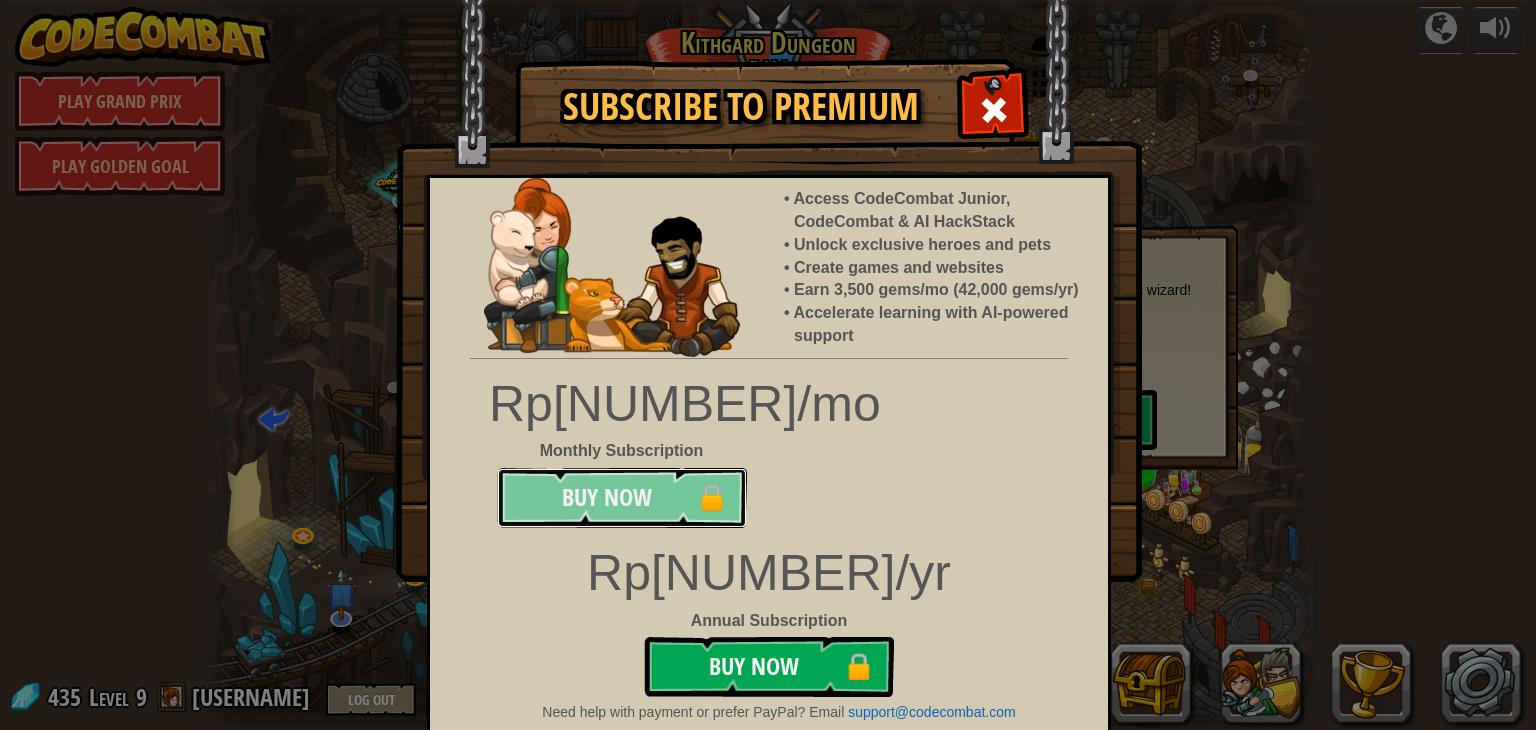 click on "Buy Now 🔒" at bounding box center (622, 498) 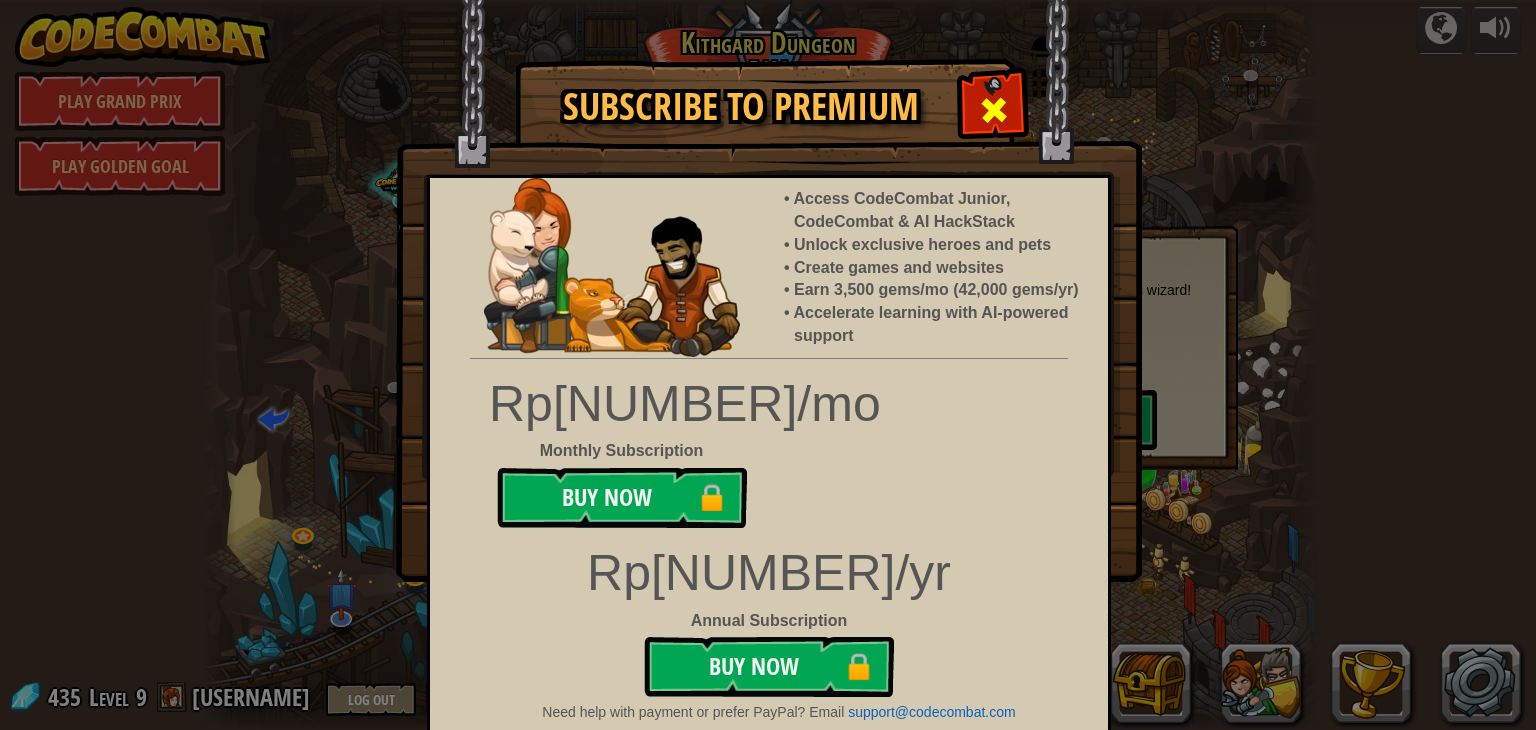 click at bounding box center (993, 107) 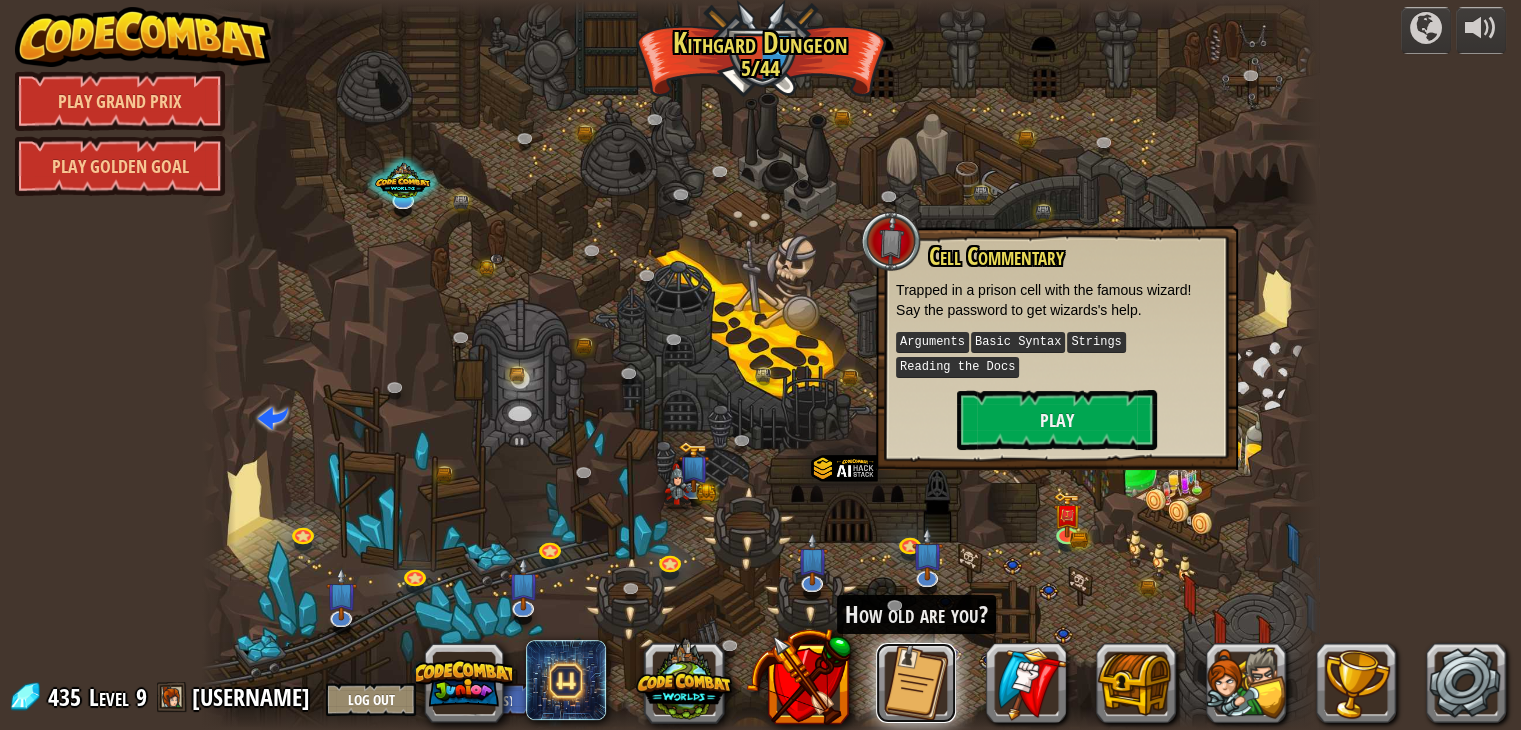click at bounding box center [916, 683] 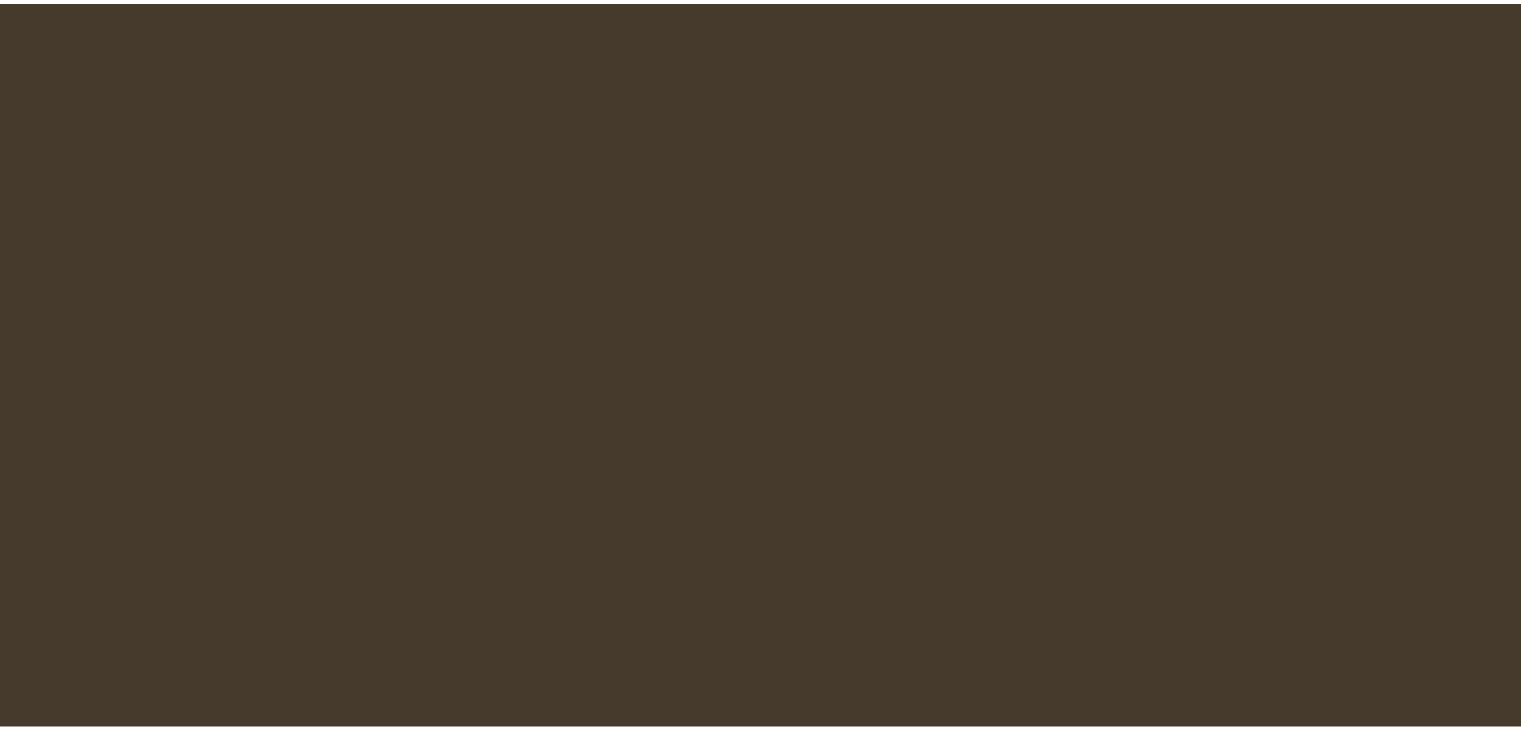 scroll, scrollTop: 0, scrollLeft: 0, axis: both 